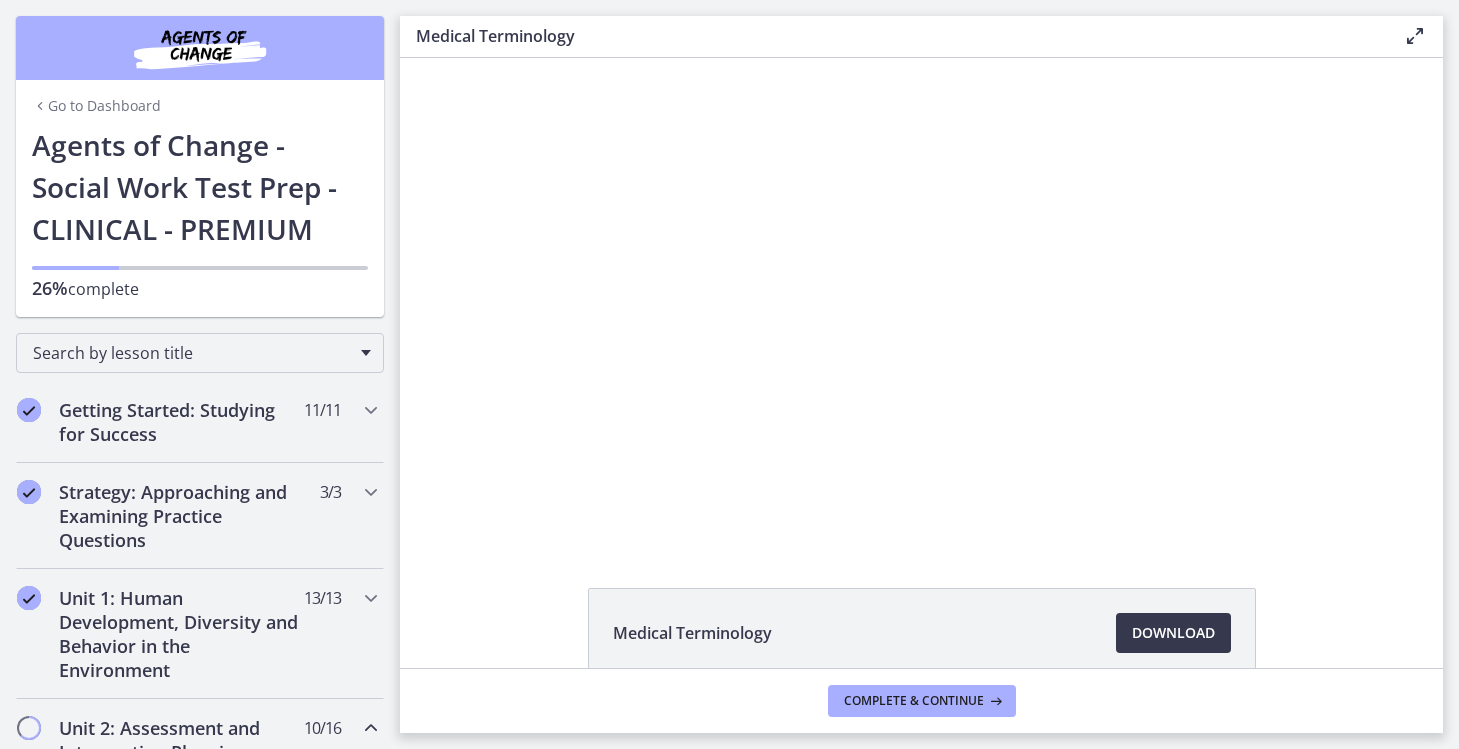 scroll, scrollTop: 0, scrollLeft: 0, axis: both 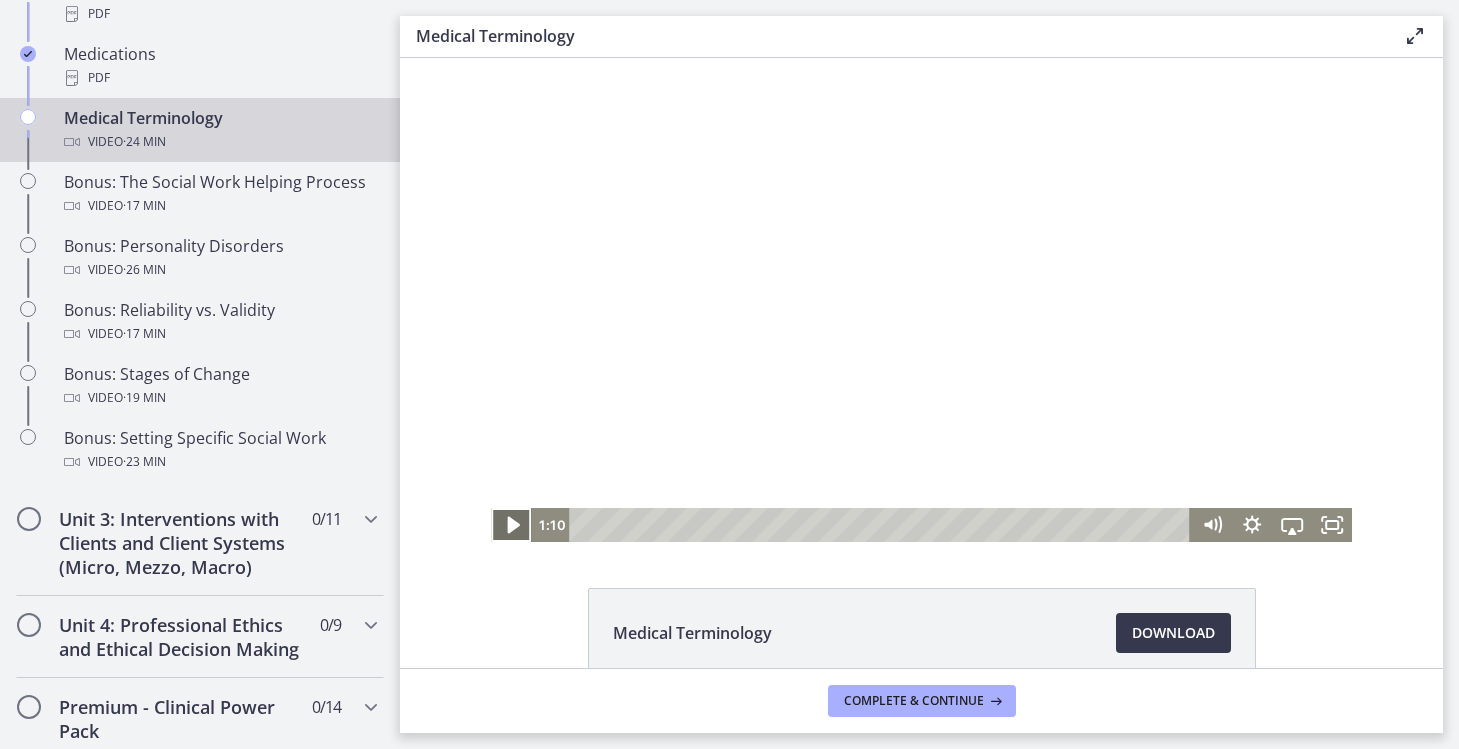 click 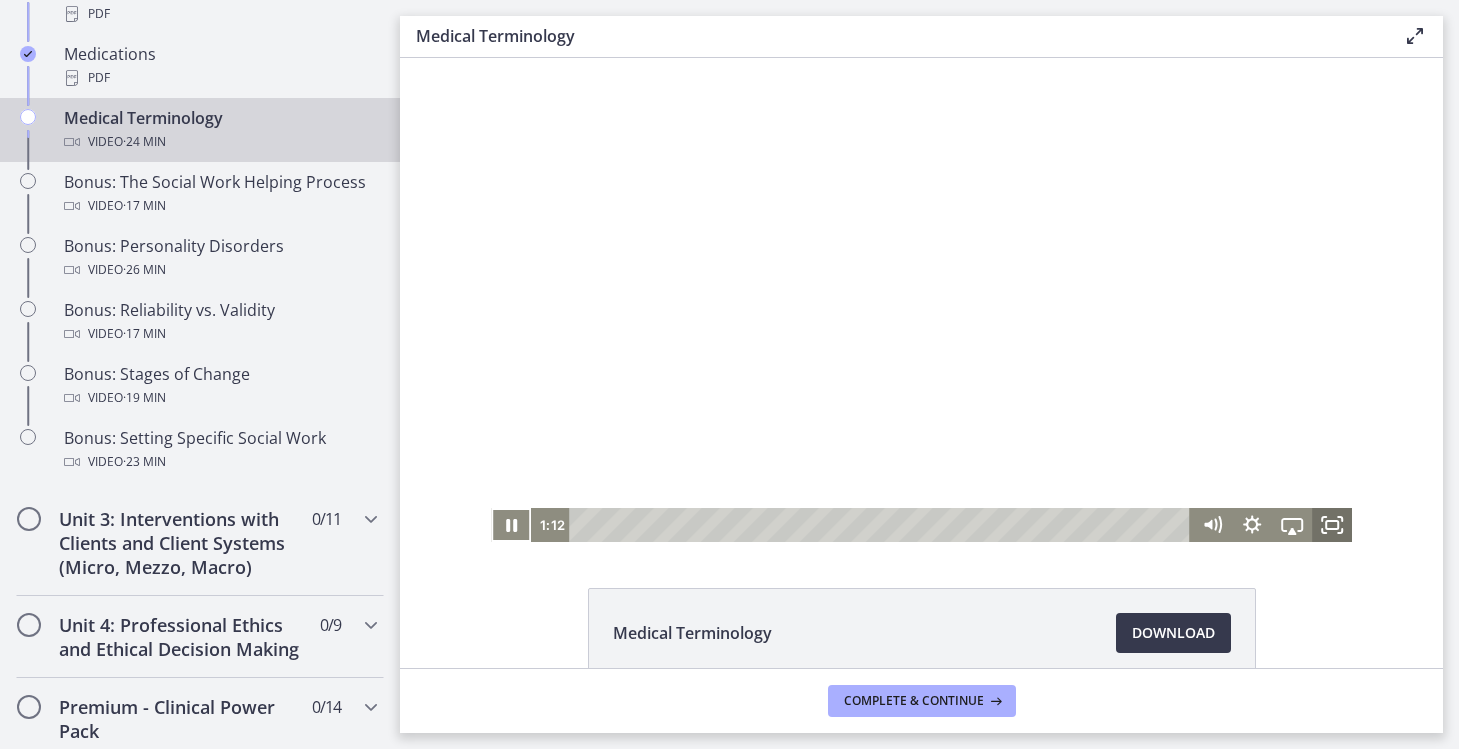 click 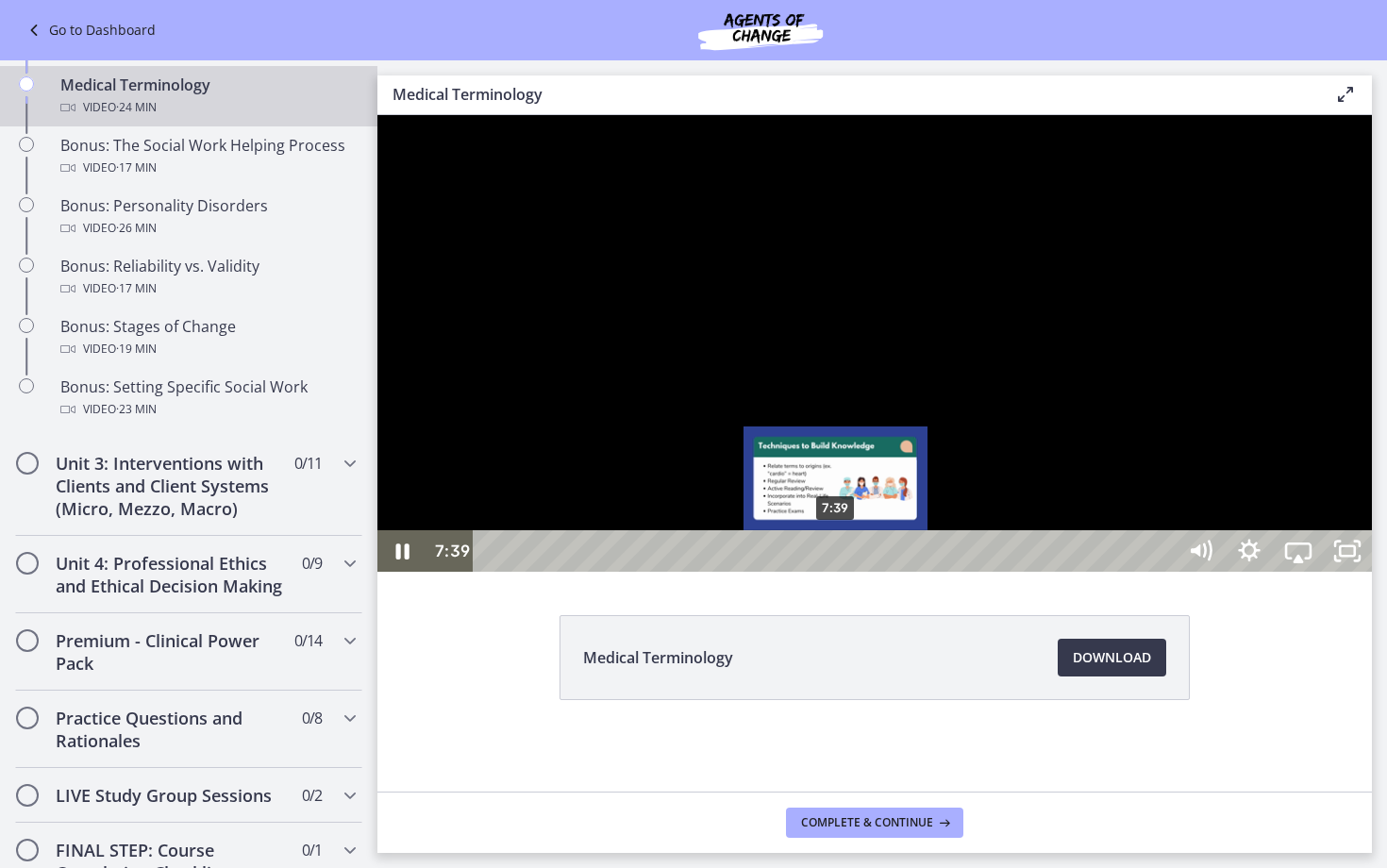 click on "7:39" at bounding box center [827, 551] 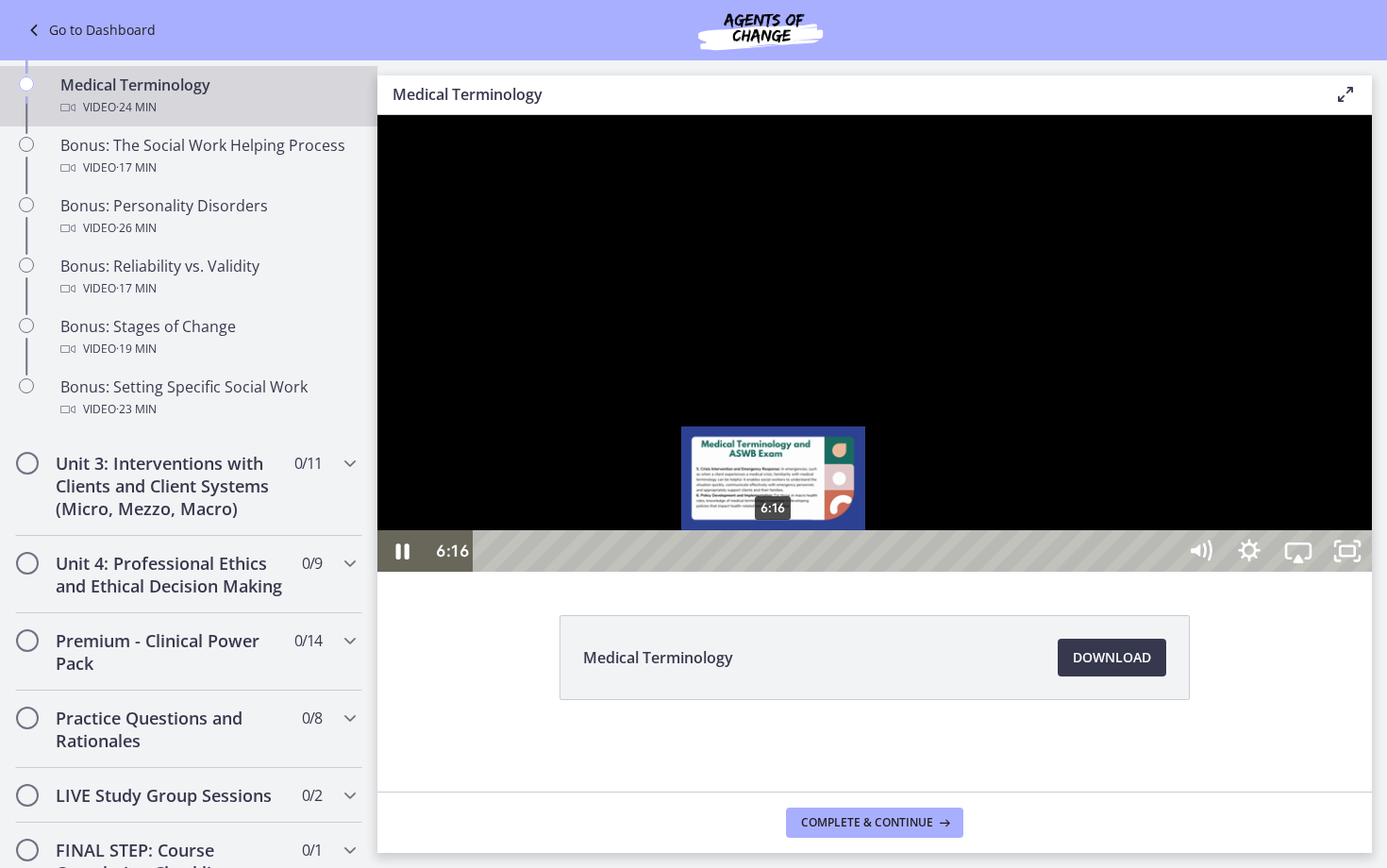 click on "6:16" at bounding box center (827, 551) 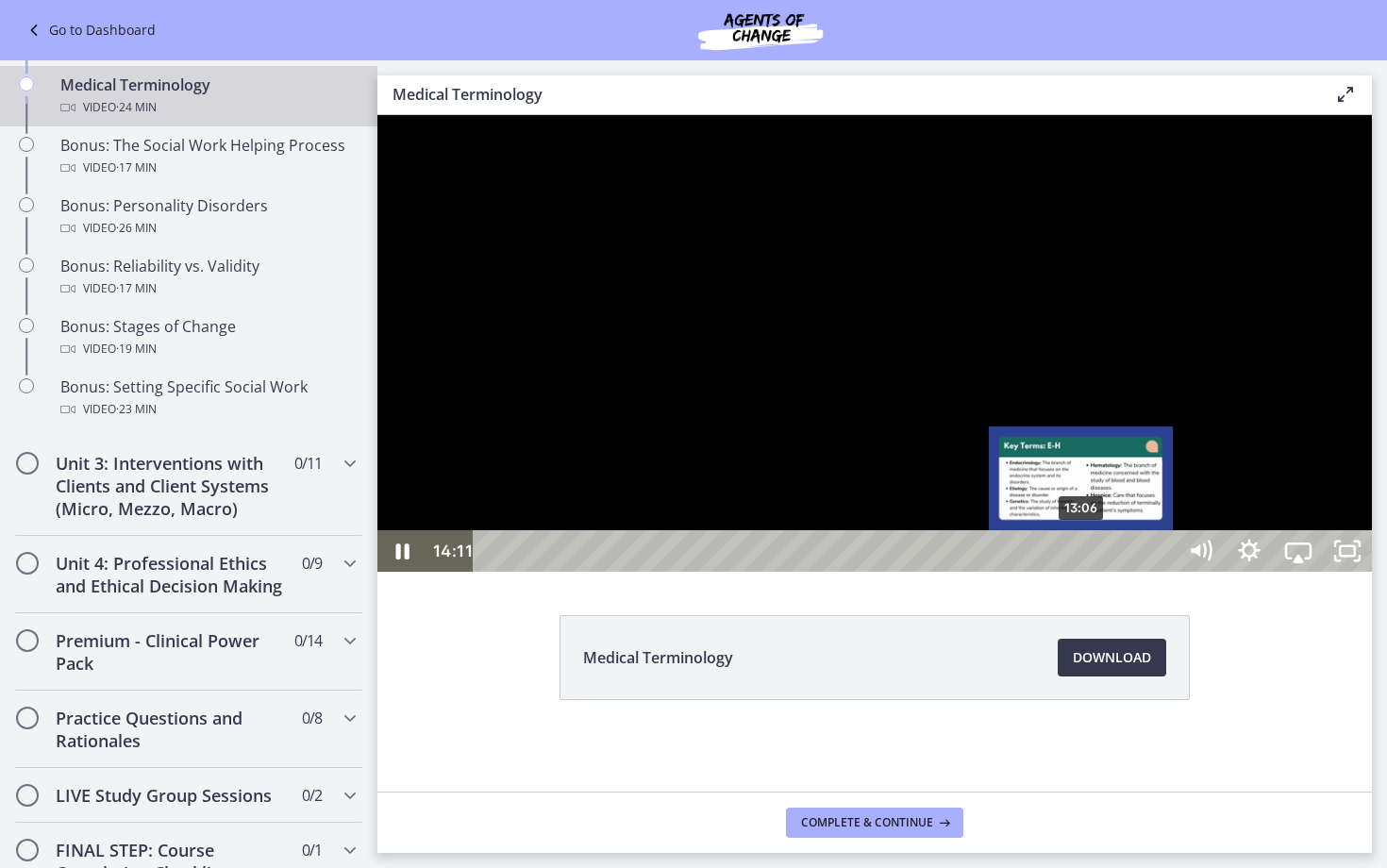 click on "13:06" at bounding box center (827, 551) 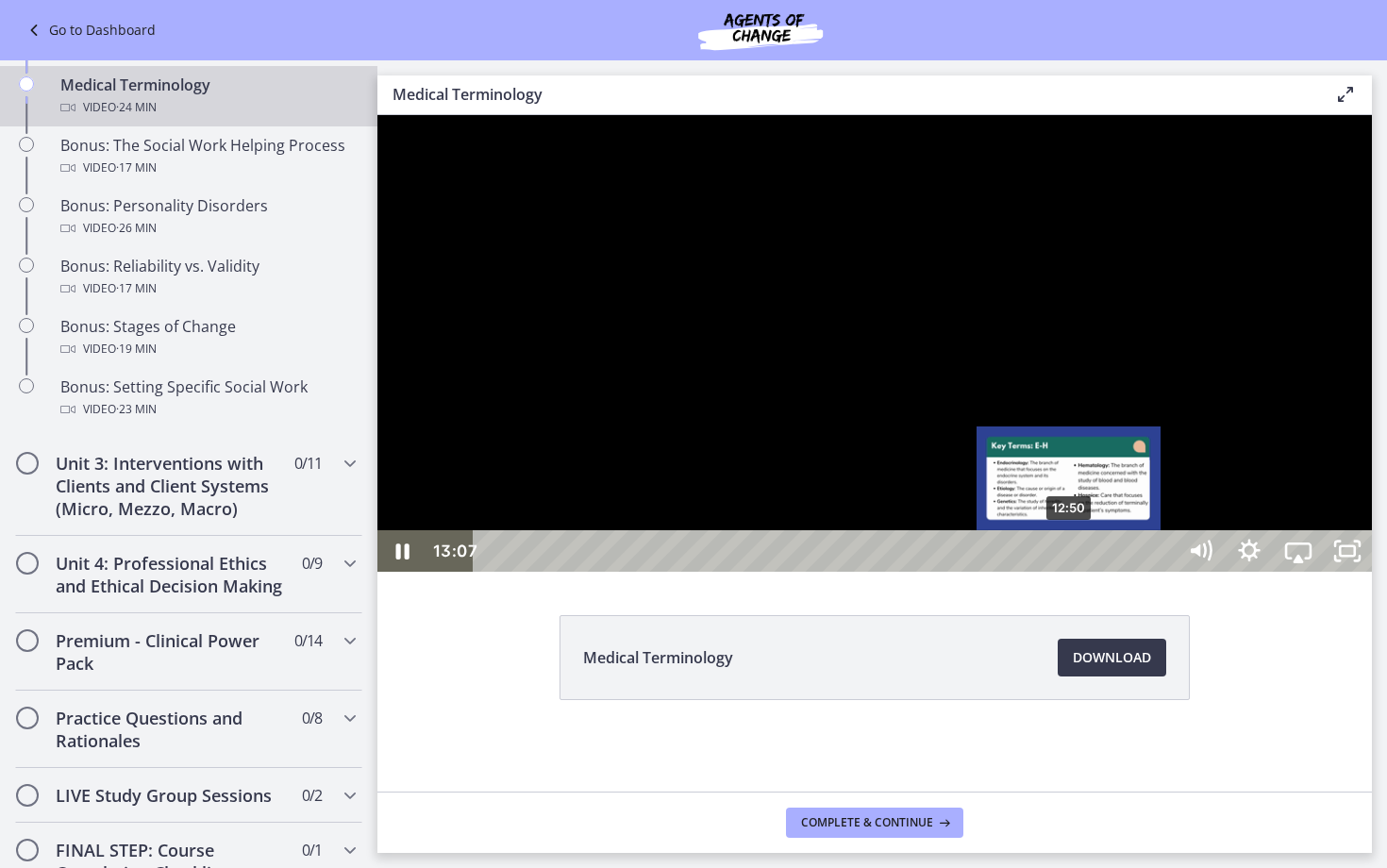 click on "12:50" at bounding box center (827, 551) 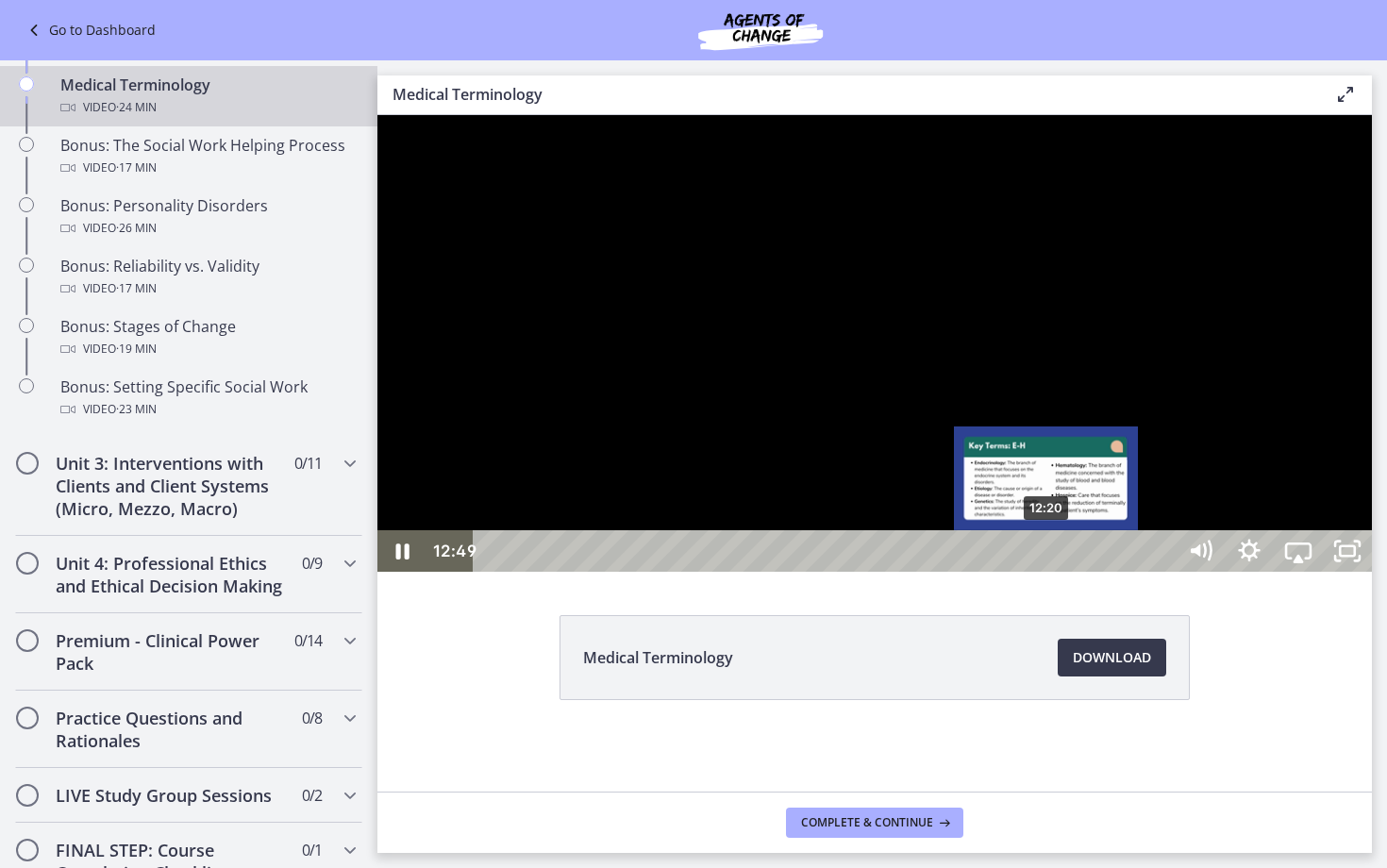 click on "12:20" at bounding box center (827, 551) 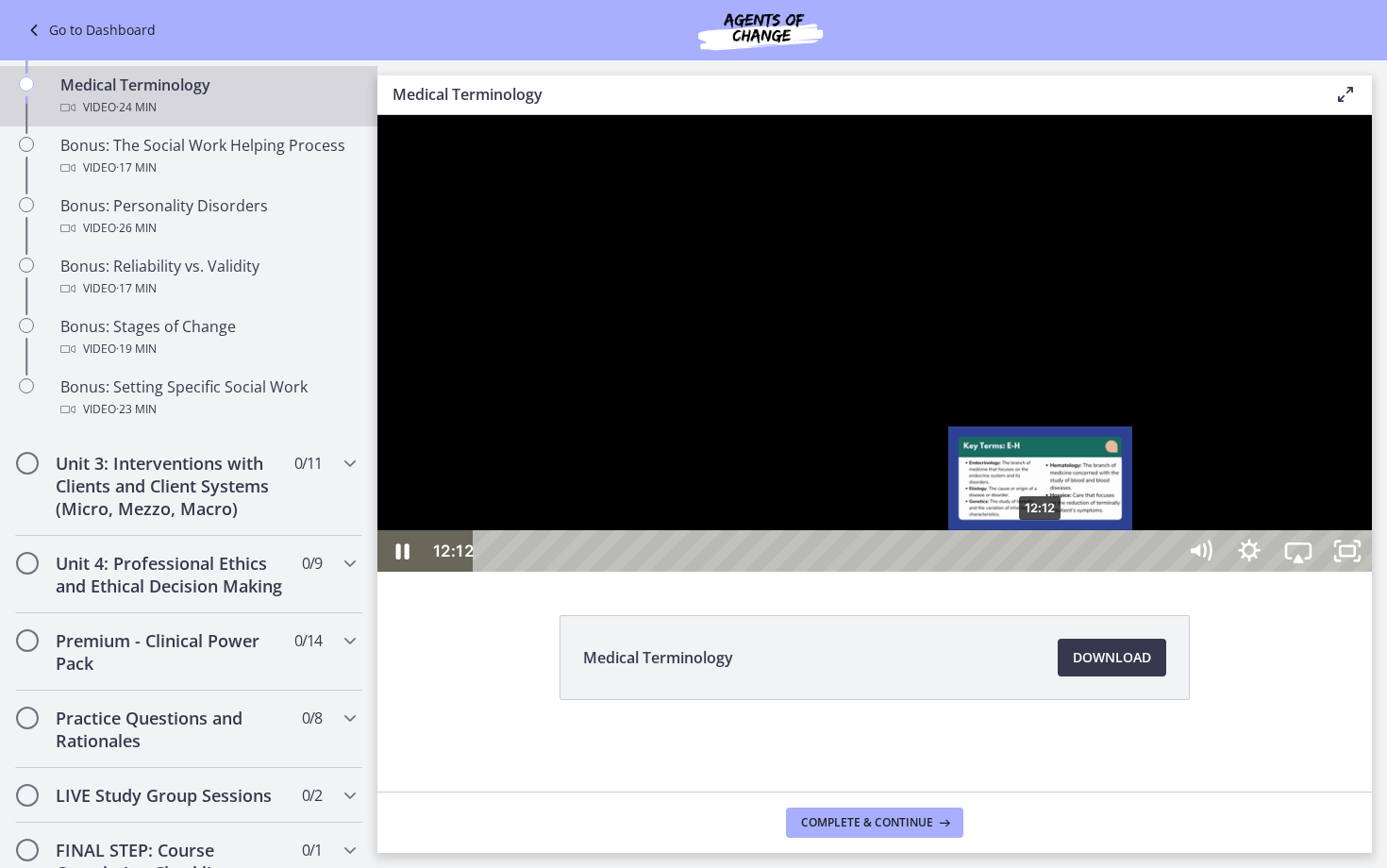 click at bounding box center (1040, 551) 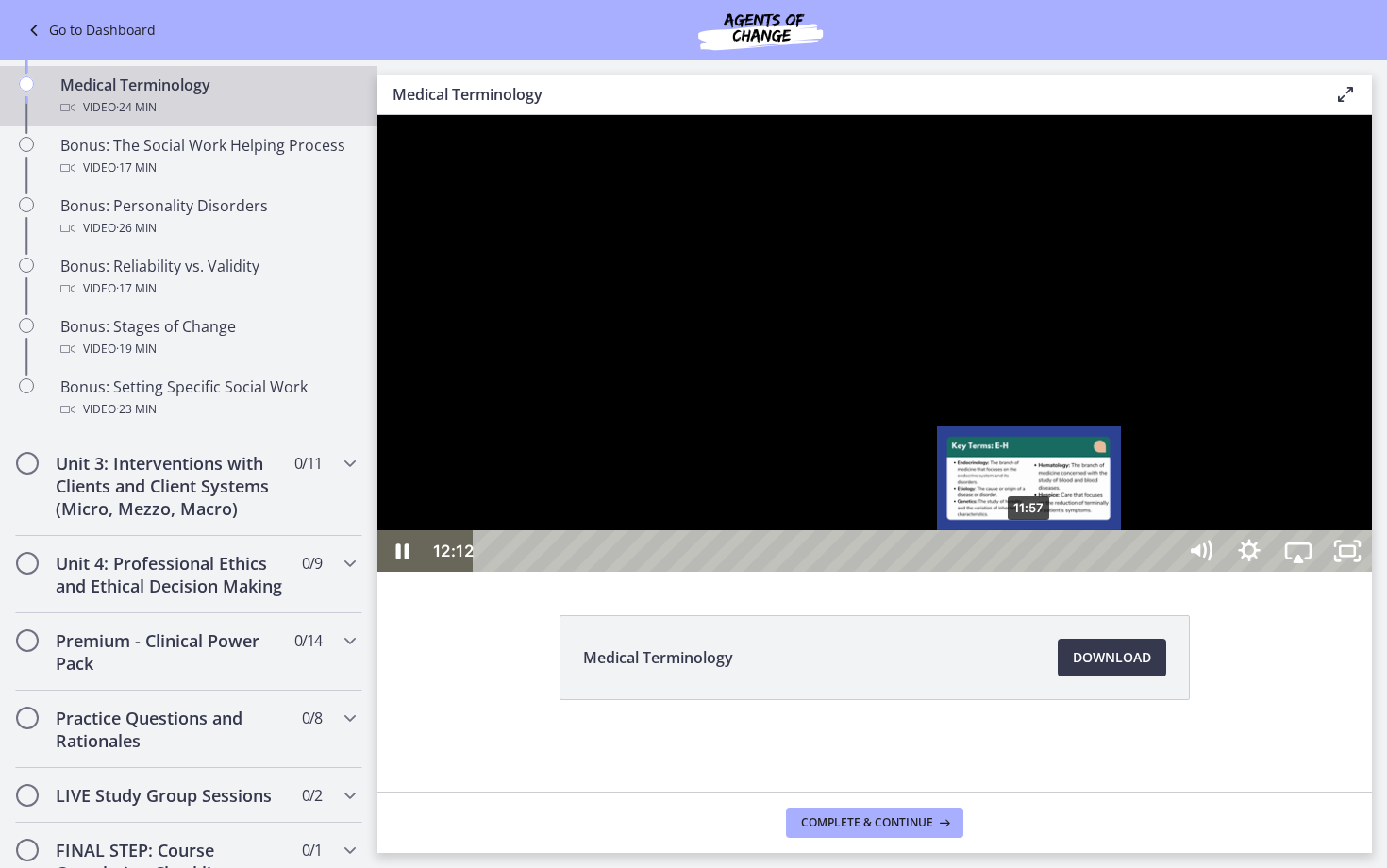 click on "11:57" at bounding box center (827, 551) 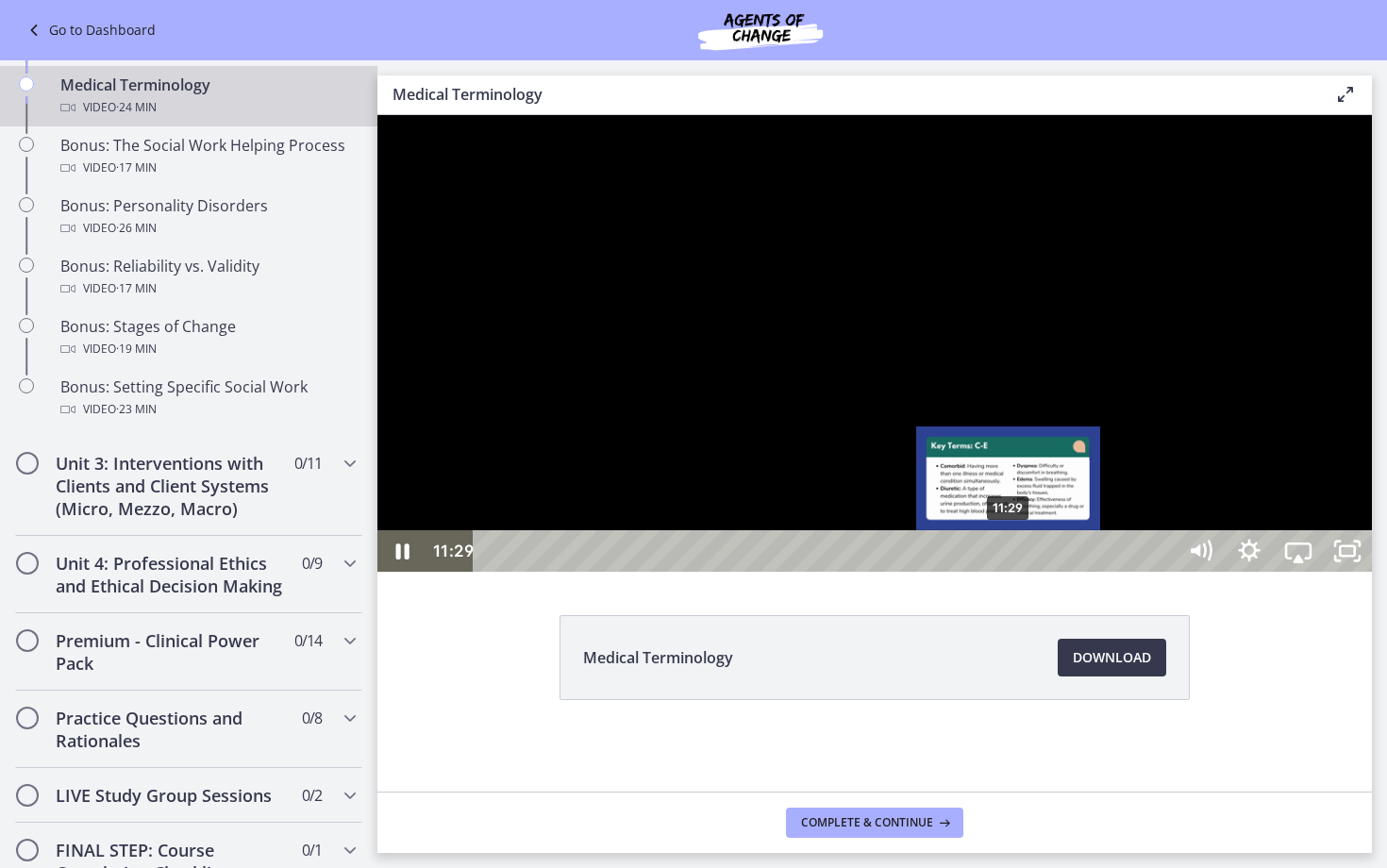 click on "11:29" at bounding box center [827, 551] 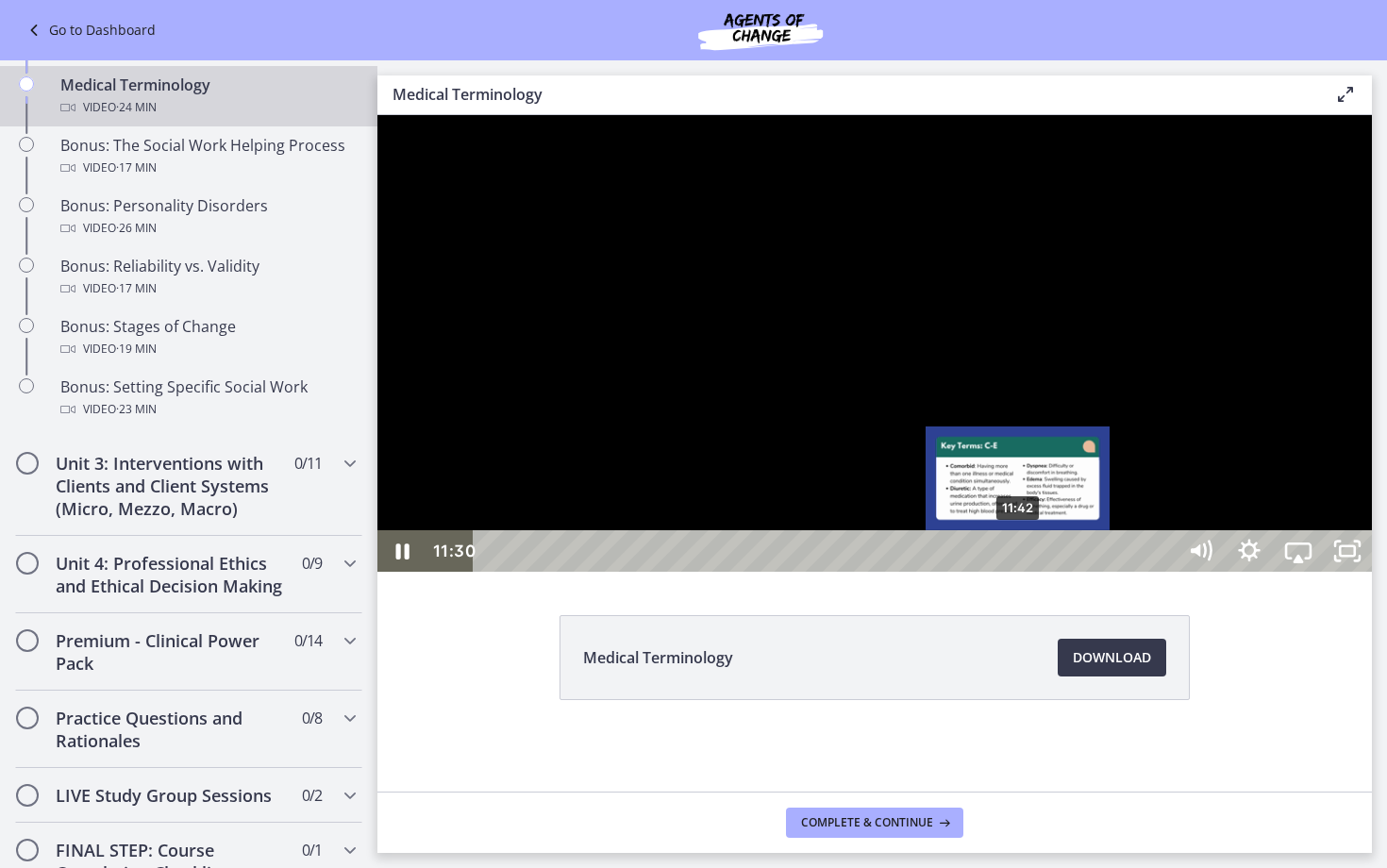 click on "11:42" at bounding box center (827, 551) 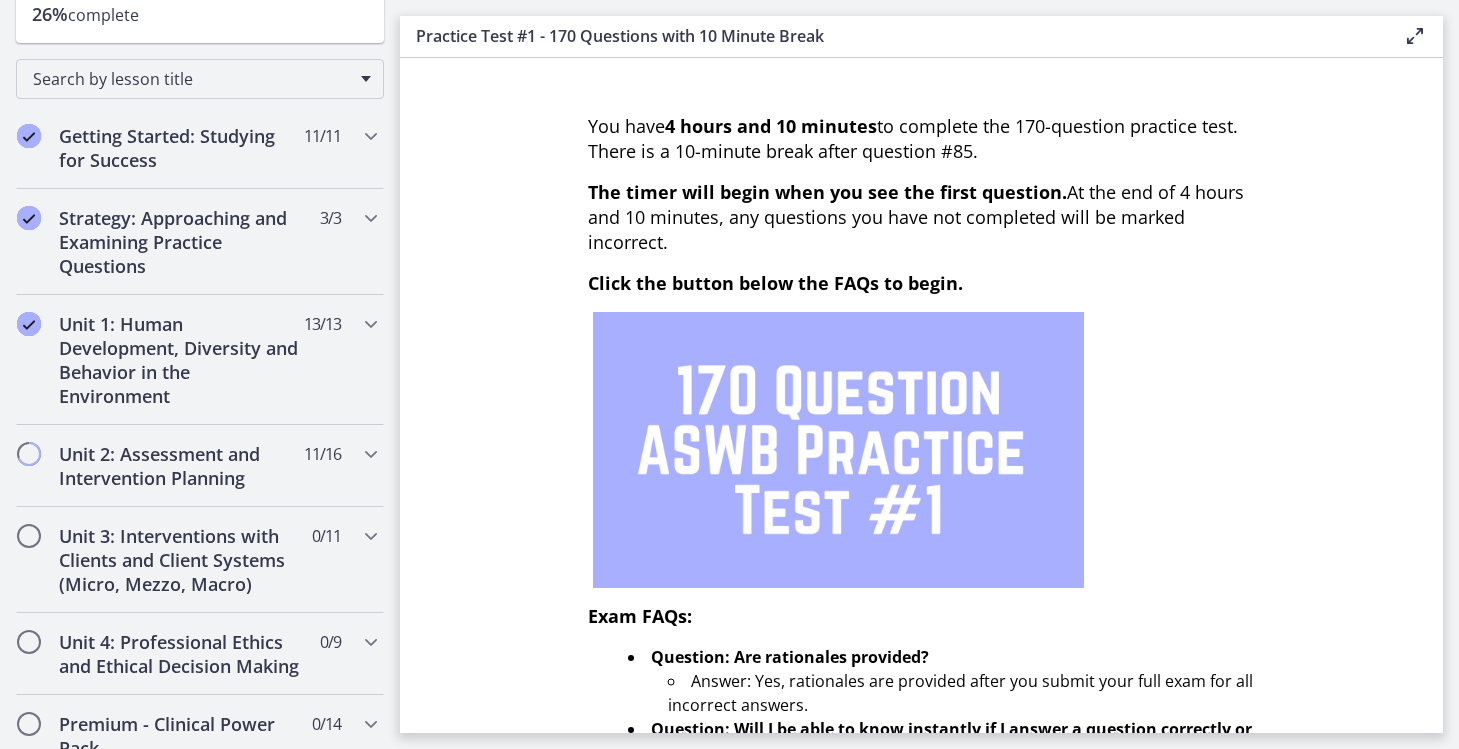scroll, scrollTop: 280, scrollLeft: 0, axis: vertical 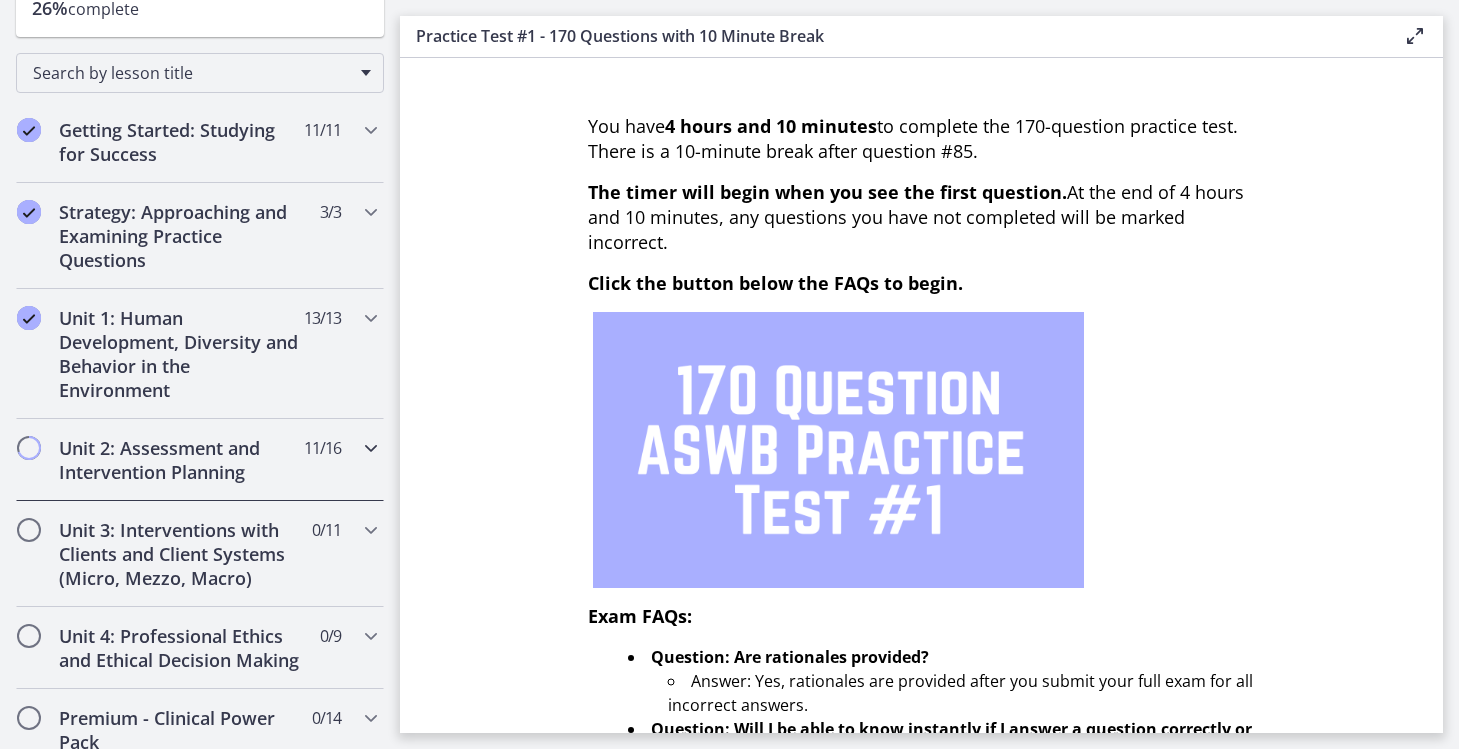 click on "Unit 2: Assessment and Intervention Planning" at bounding box center (181, 460) 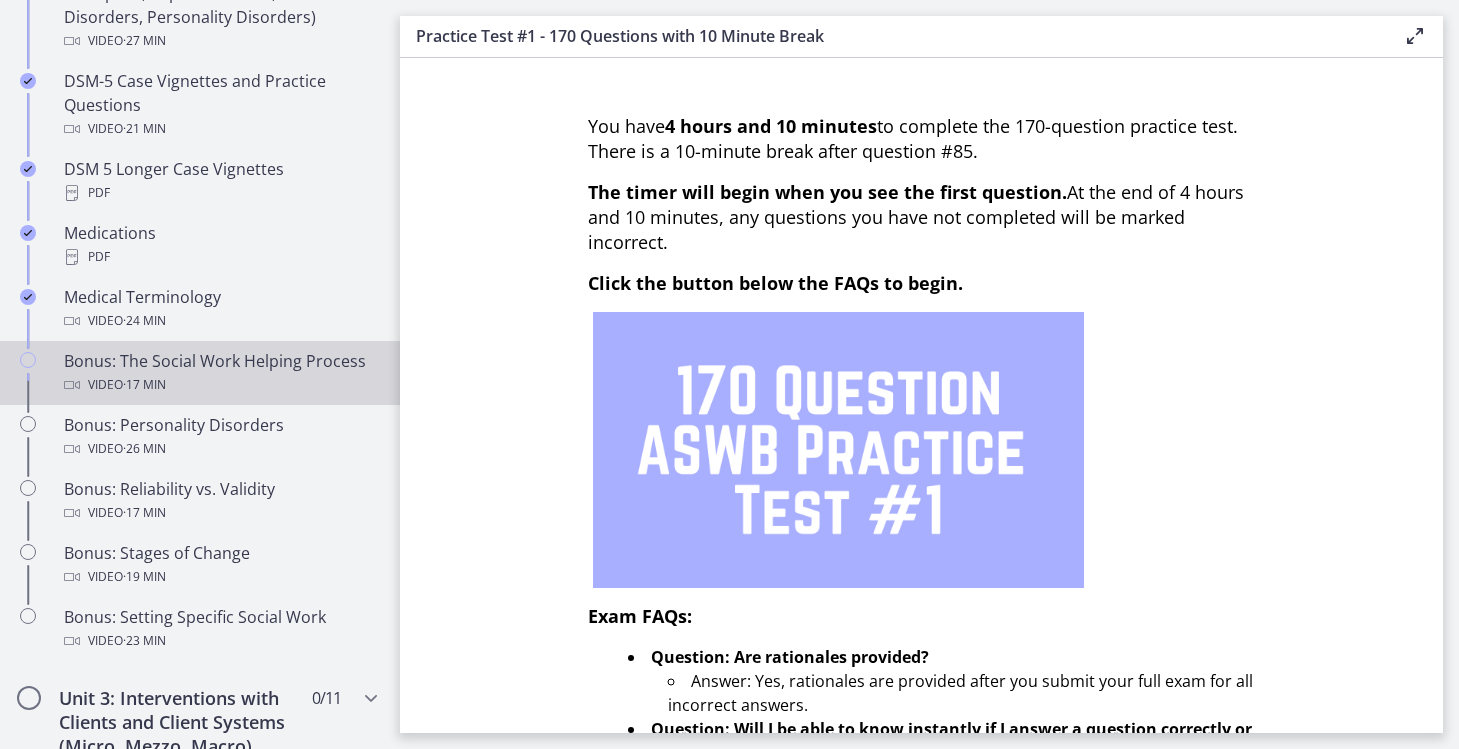scroll, scrollTop: 1399, scrollLeft: 0, axis: vertical 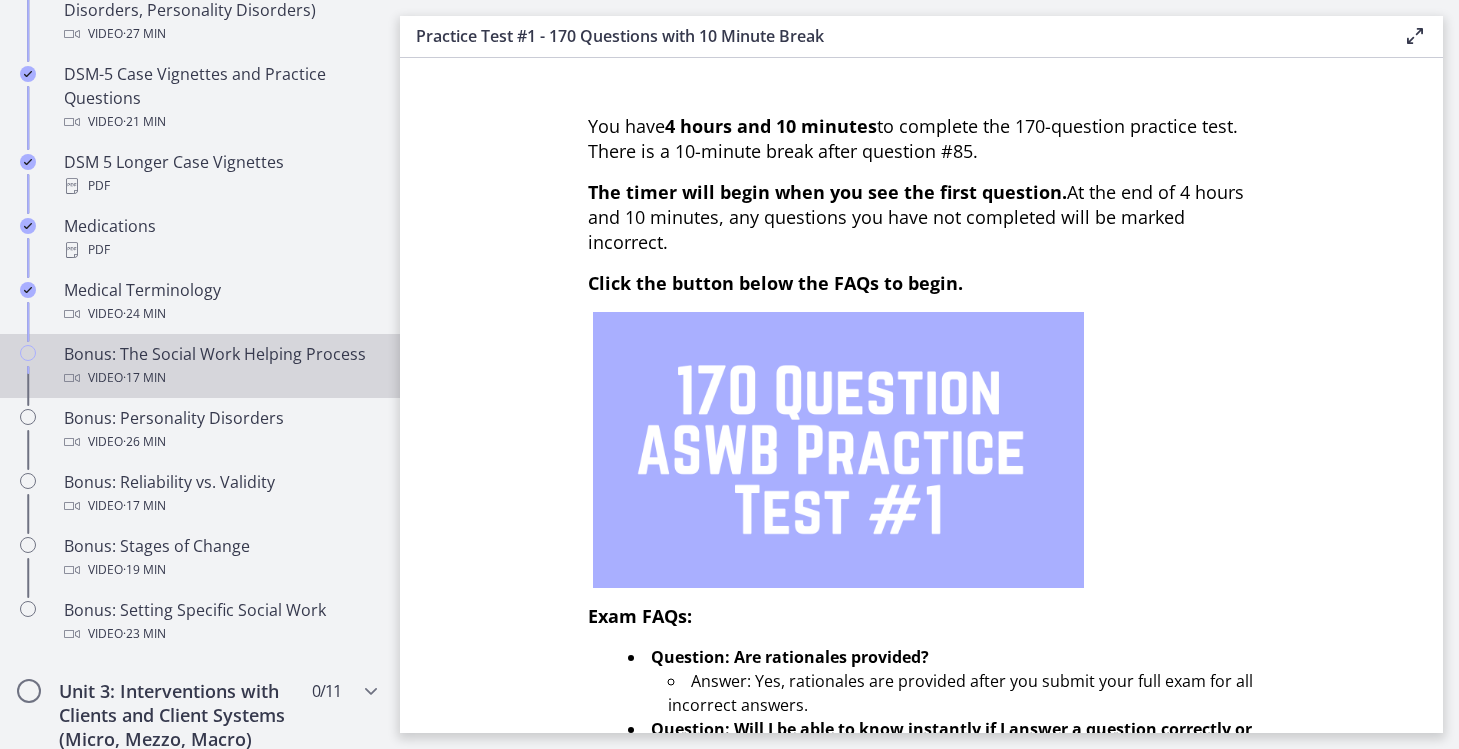 click on "Video
·  17 min" at bounding box center [220, 378] 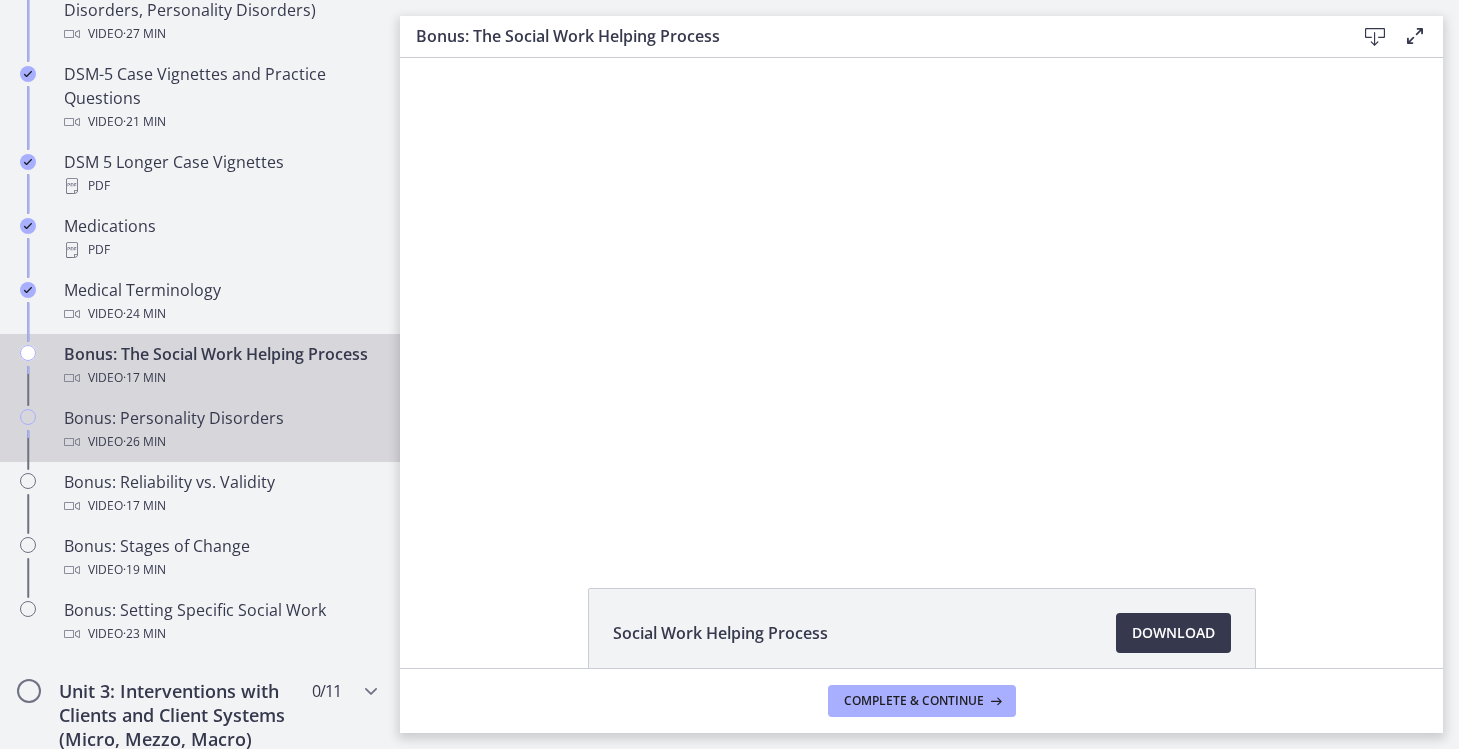 scroll, scrollTop: 0, scrollLeft: 0, axis: both 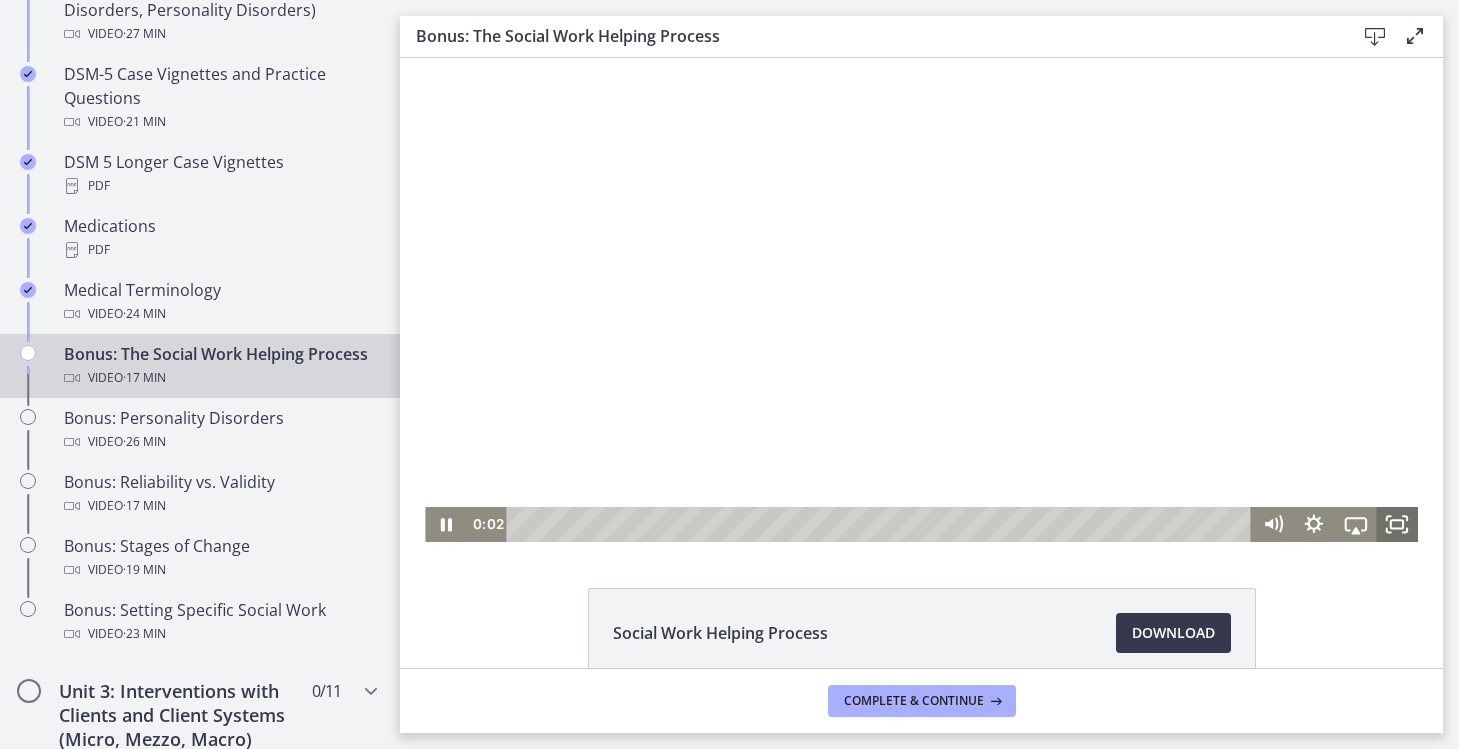 click 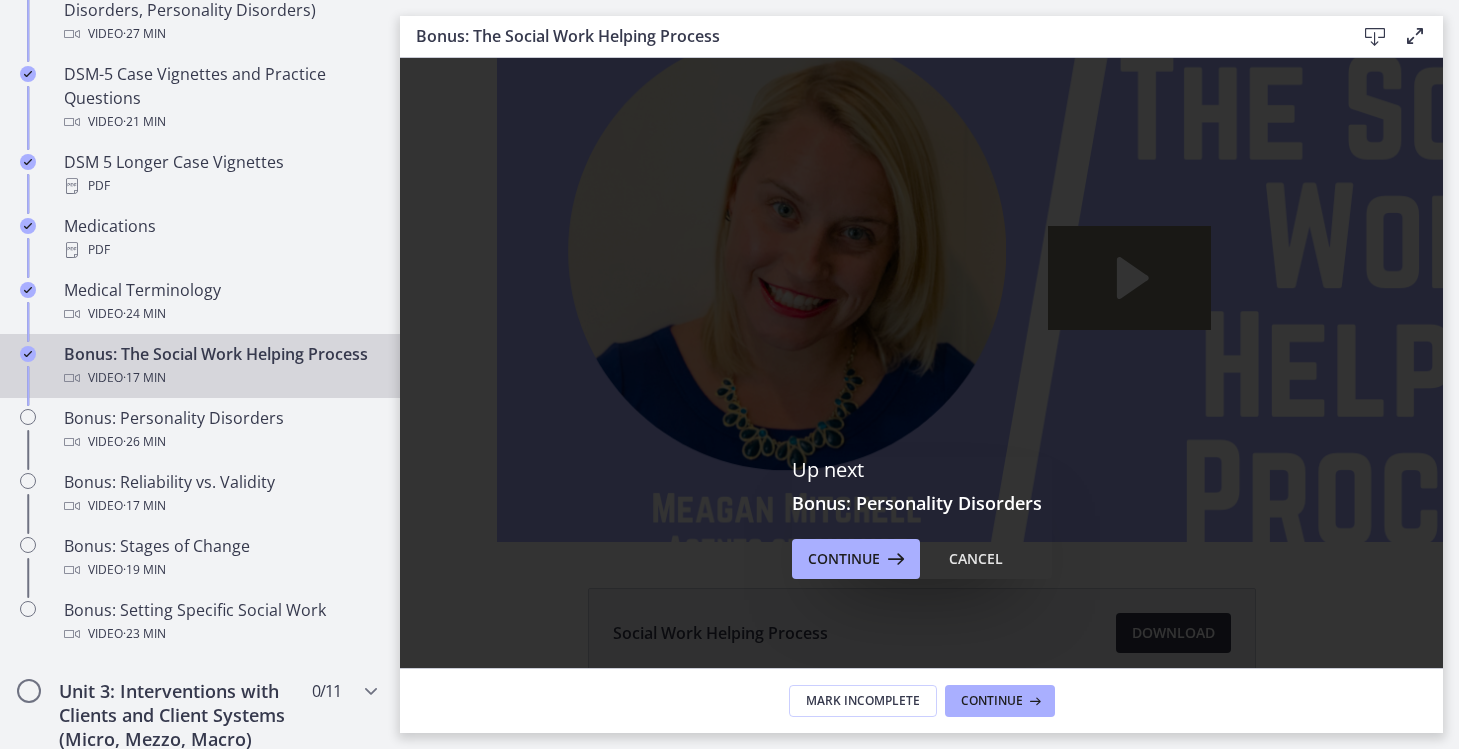scroll, scrollTop: 0, scrollLeft: 0, axis: both 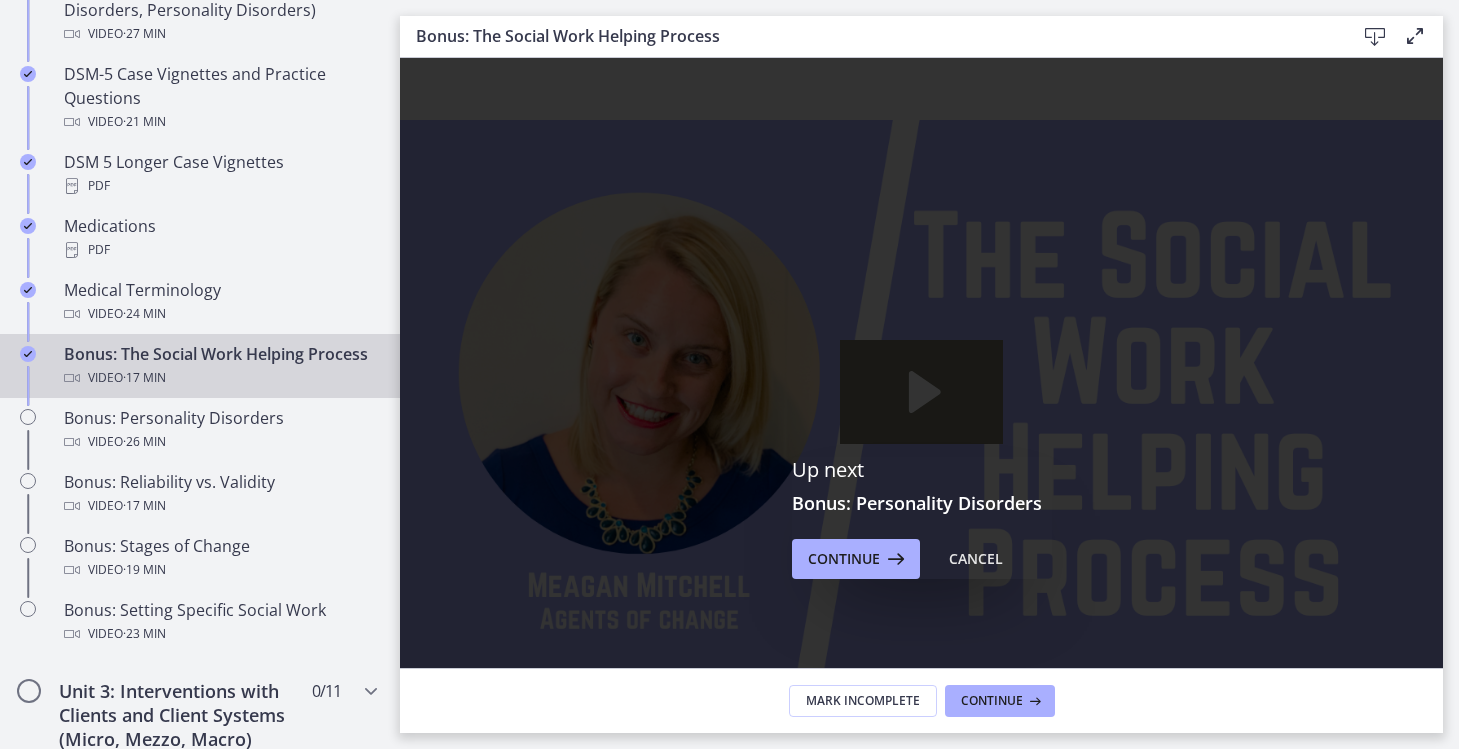 click 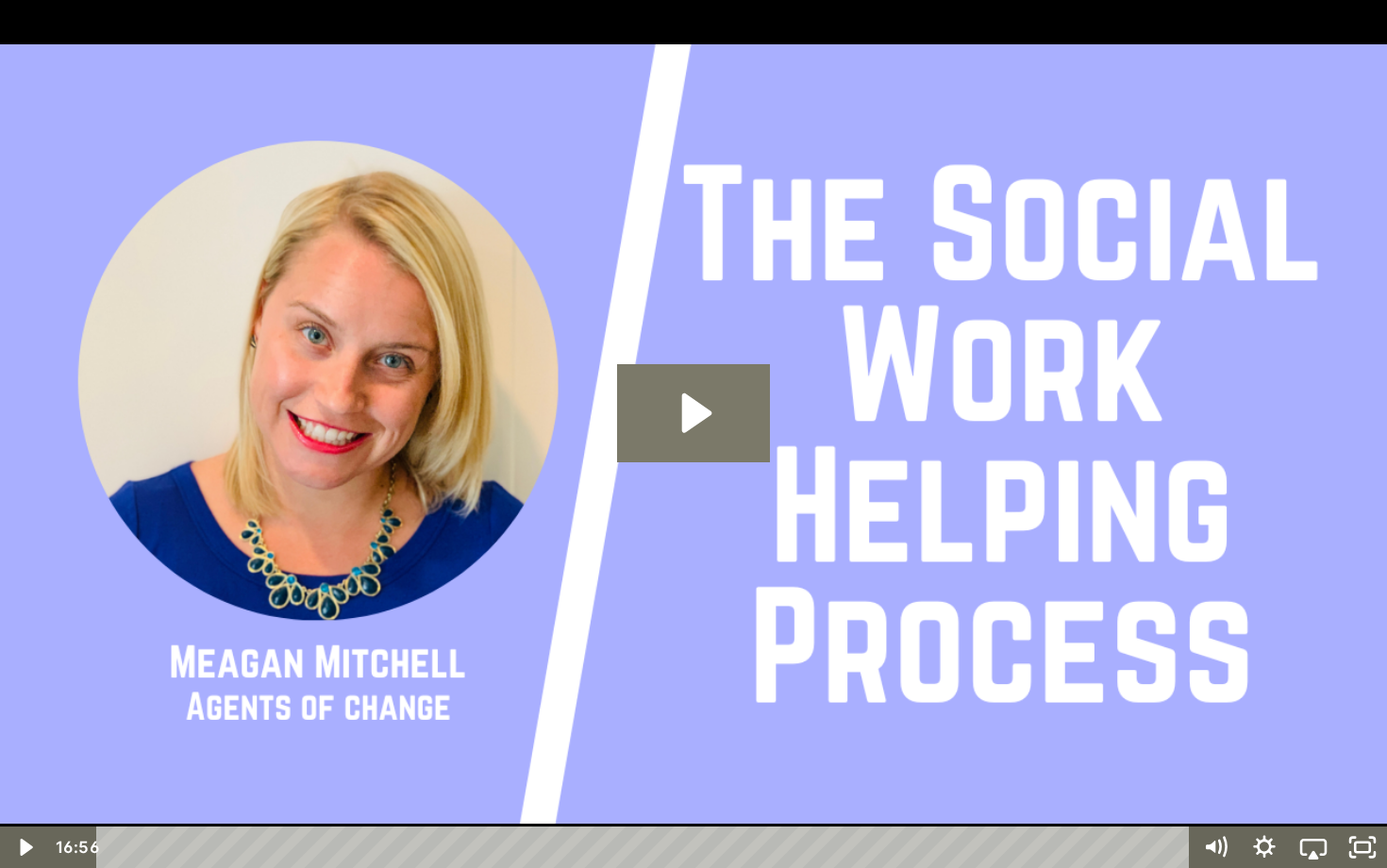 click at bounding box center (694, 434) 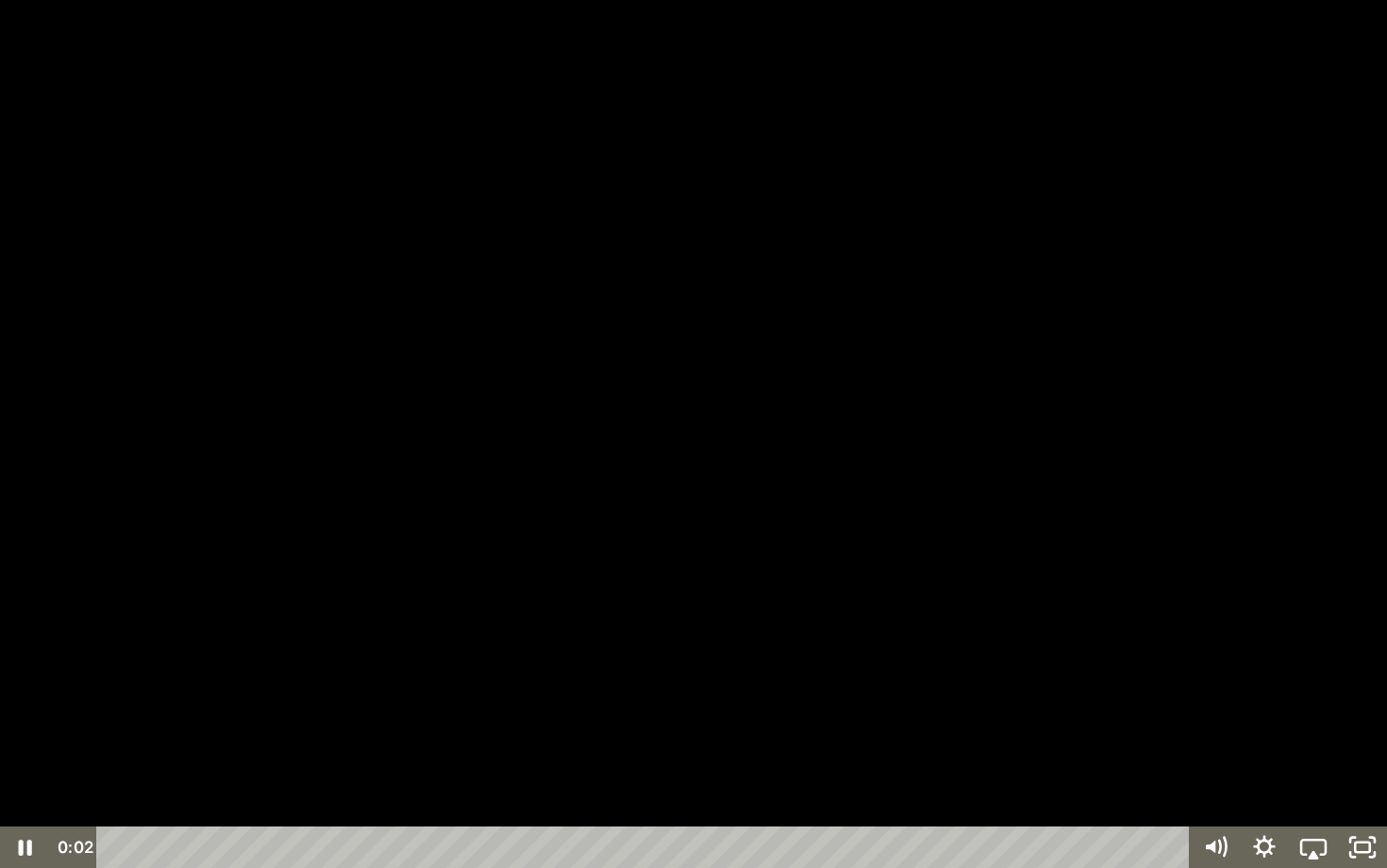 click at bounding box center (694, 434) 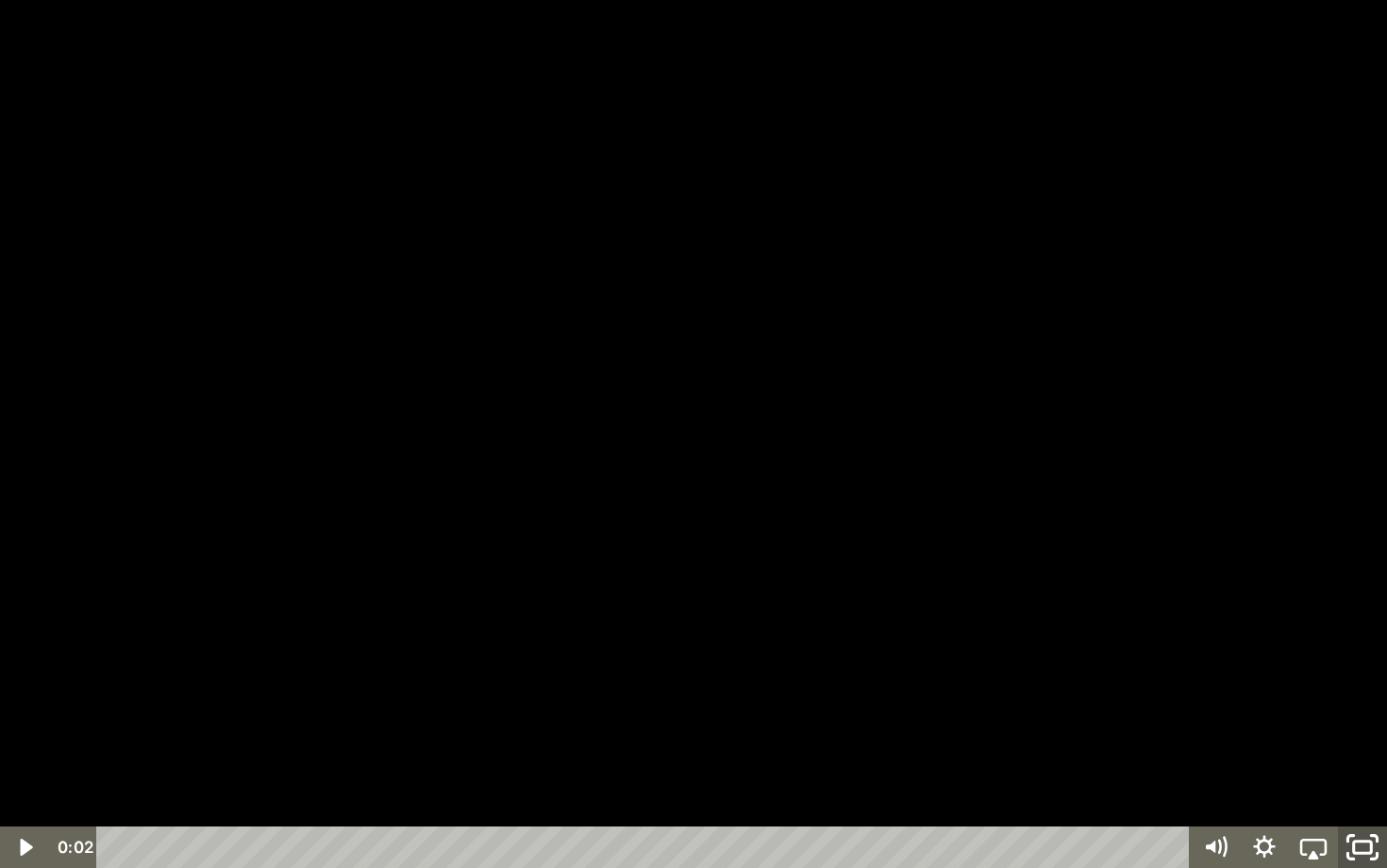 click 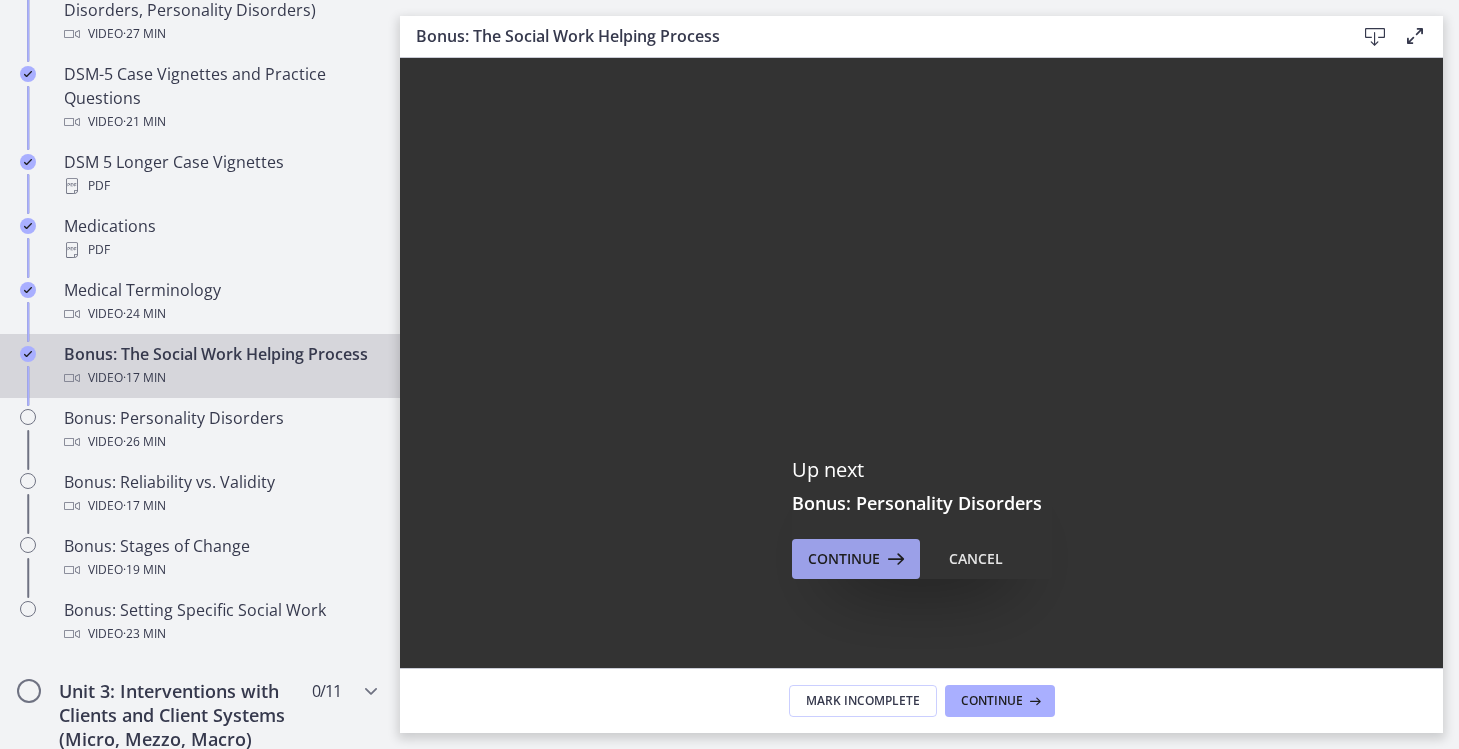click on "Continue" at bounding box center (844, 559) 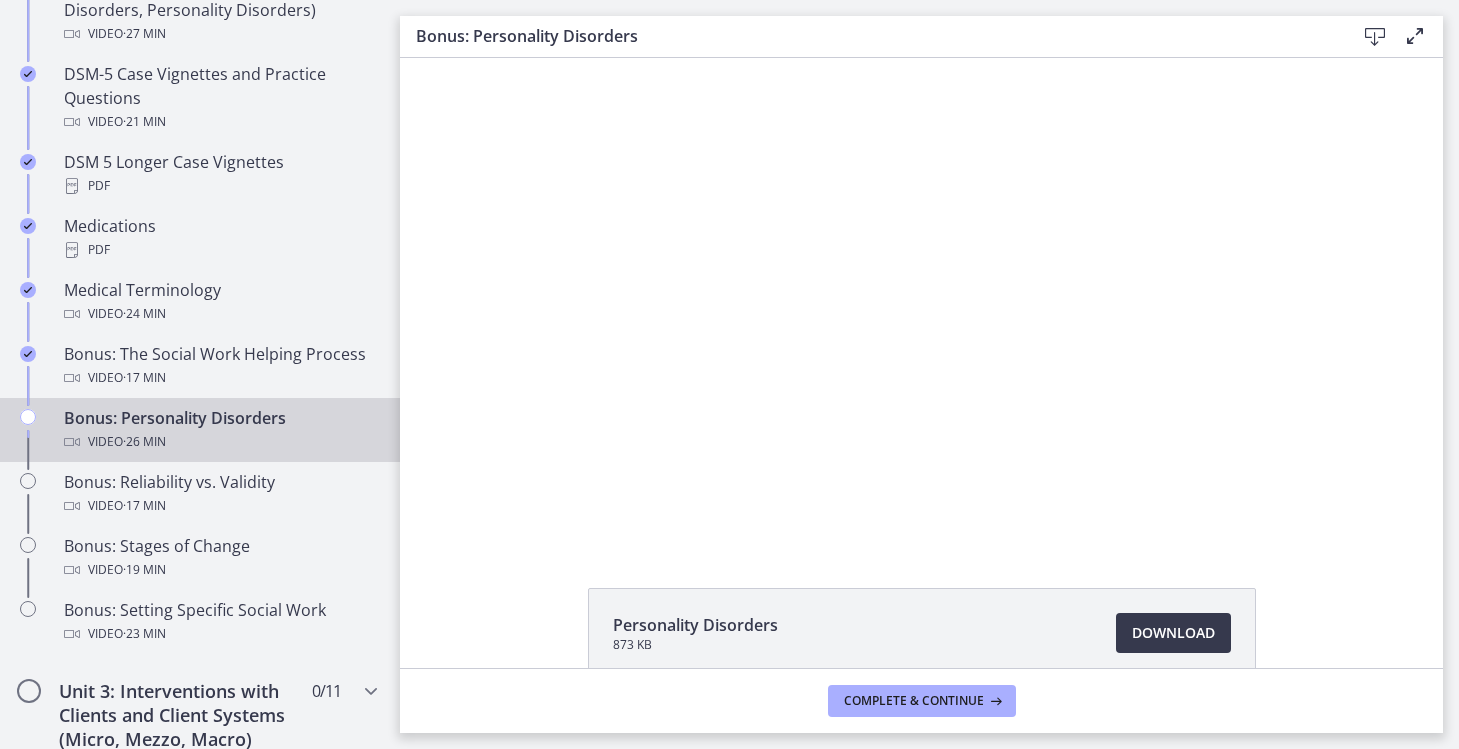 scroll, scrollTop: 0, scrollLeft: 0, axis: both 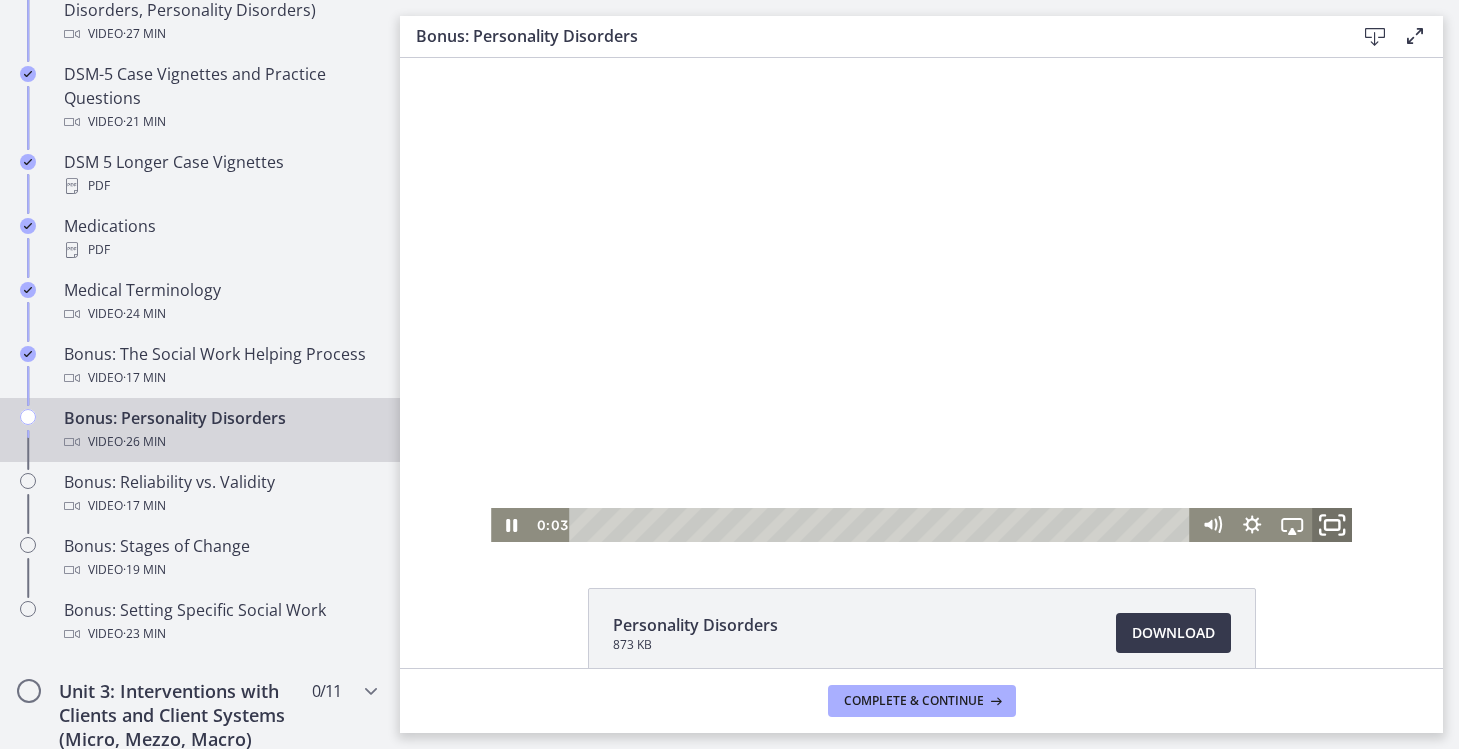 click 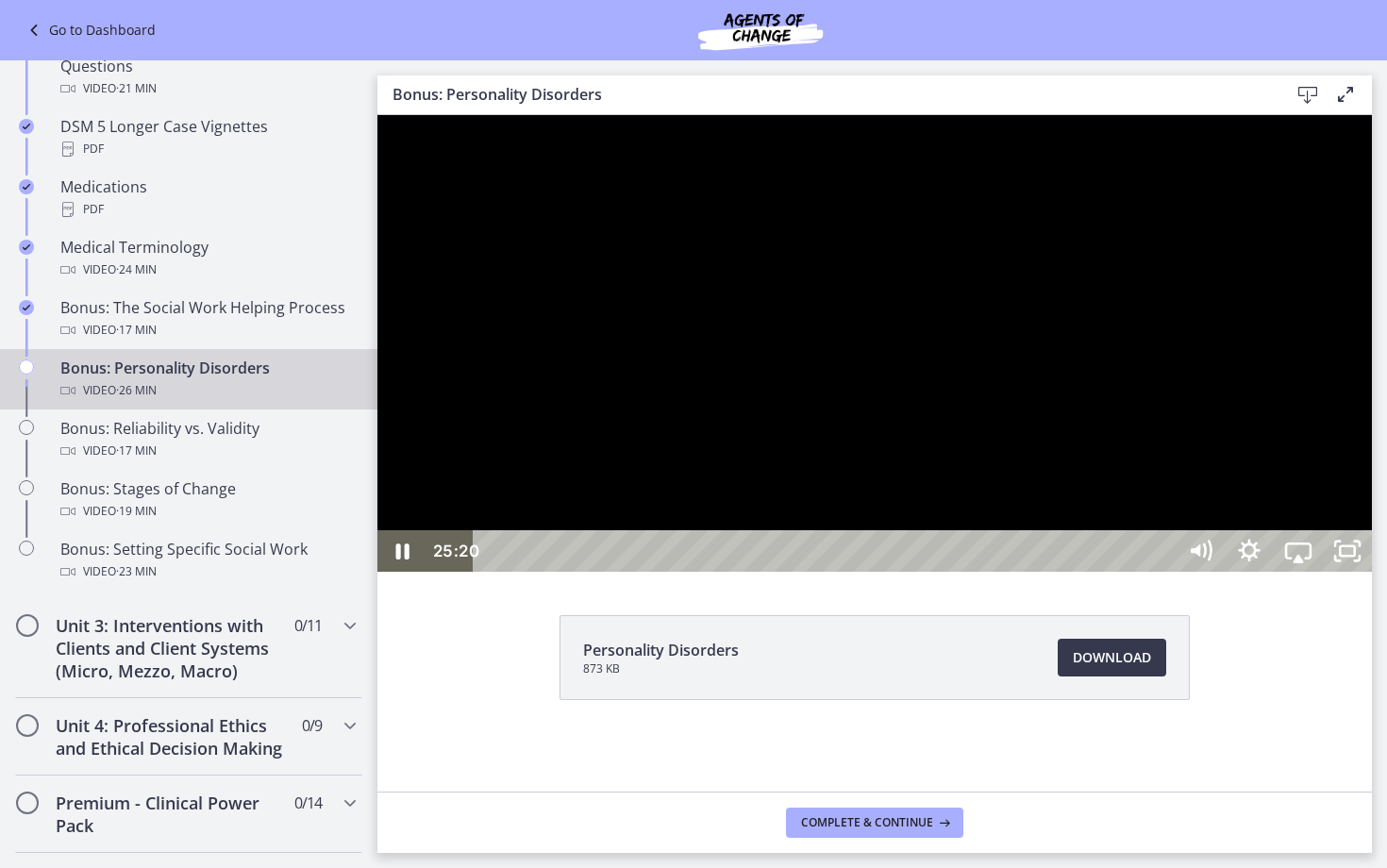 click on "25:41" at bounding box center [827, 551] 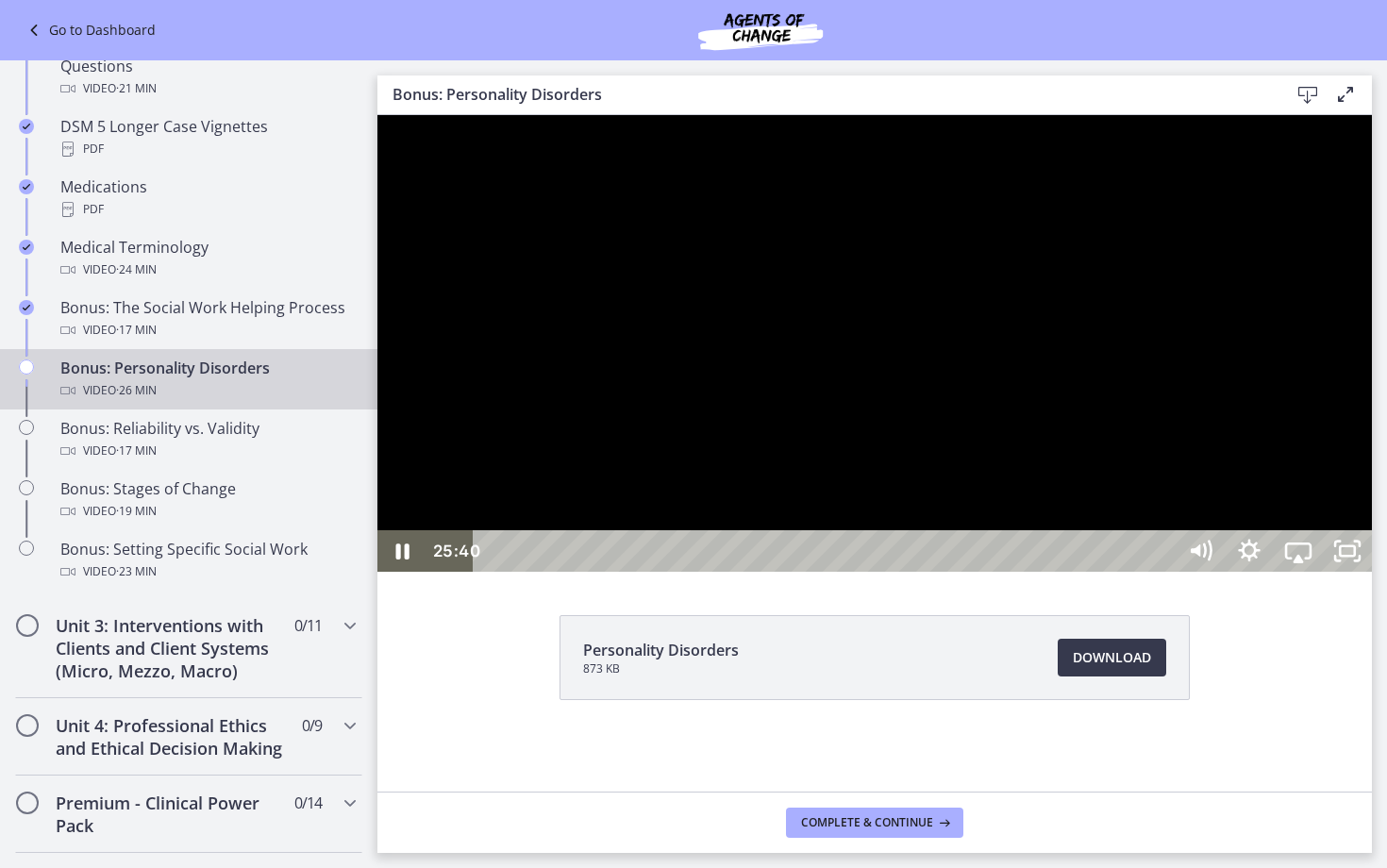 click at bounding box center [875, 343] 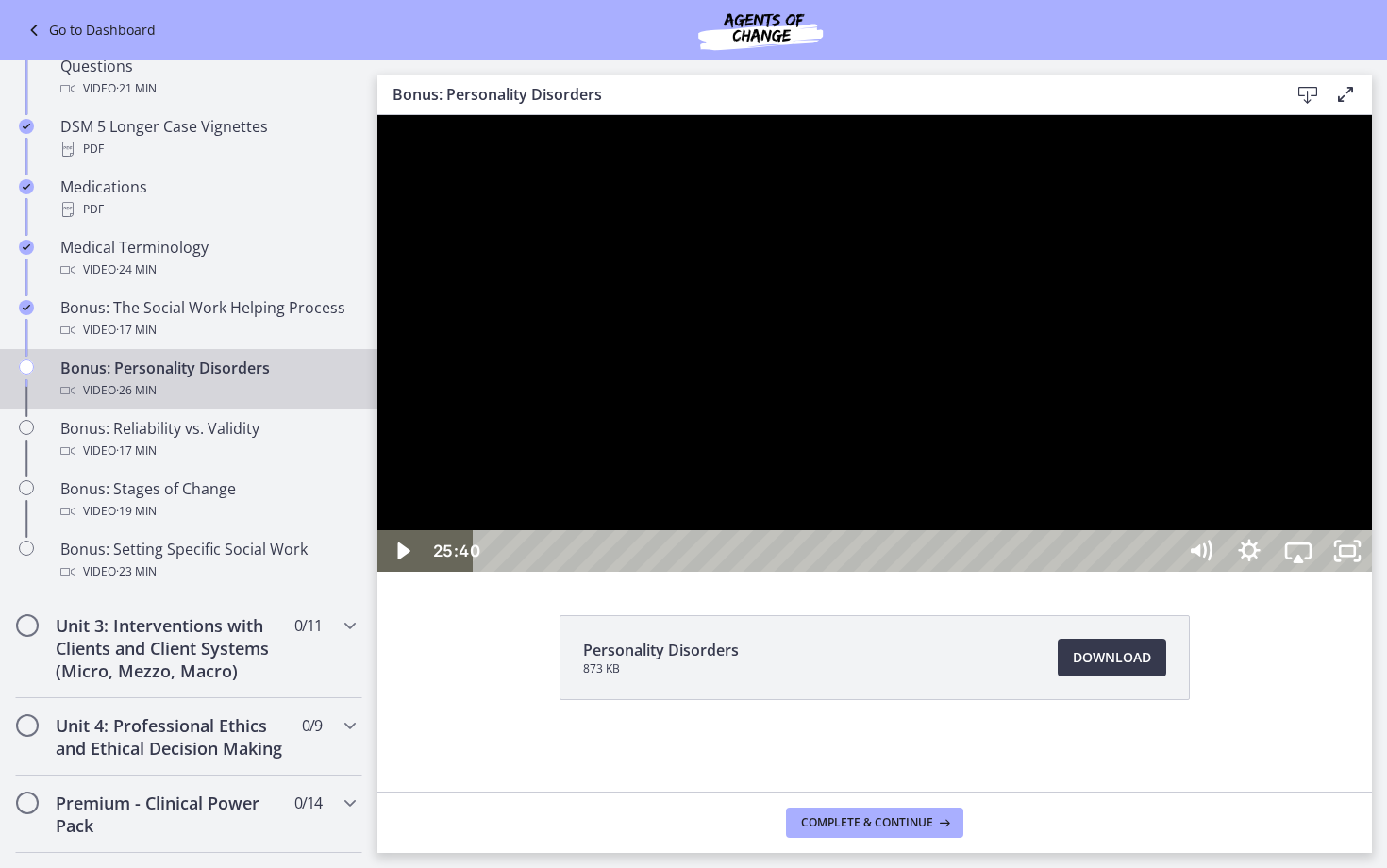 click at bounding box center (875, 343) 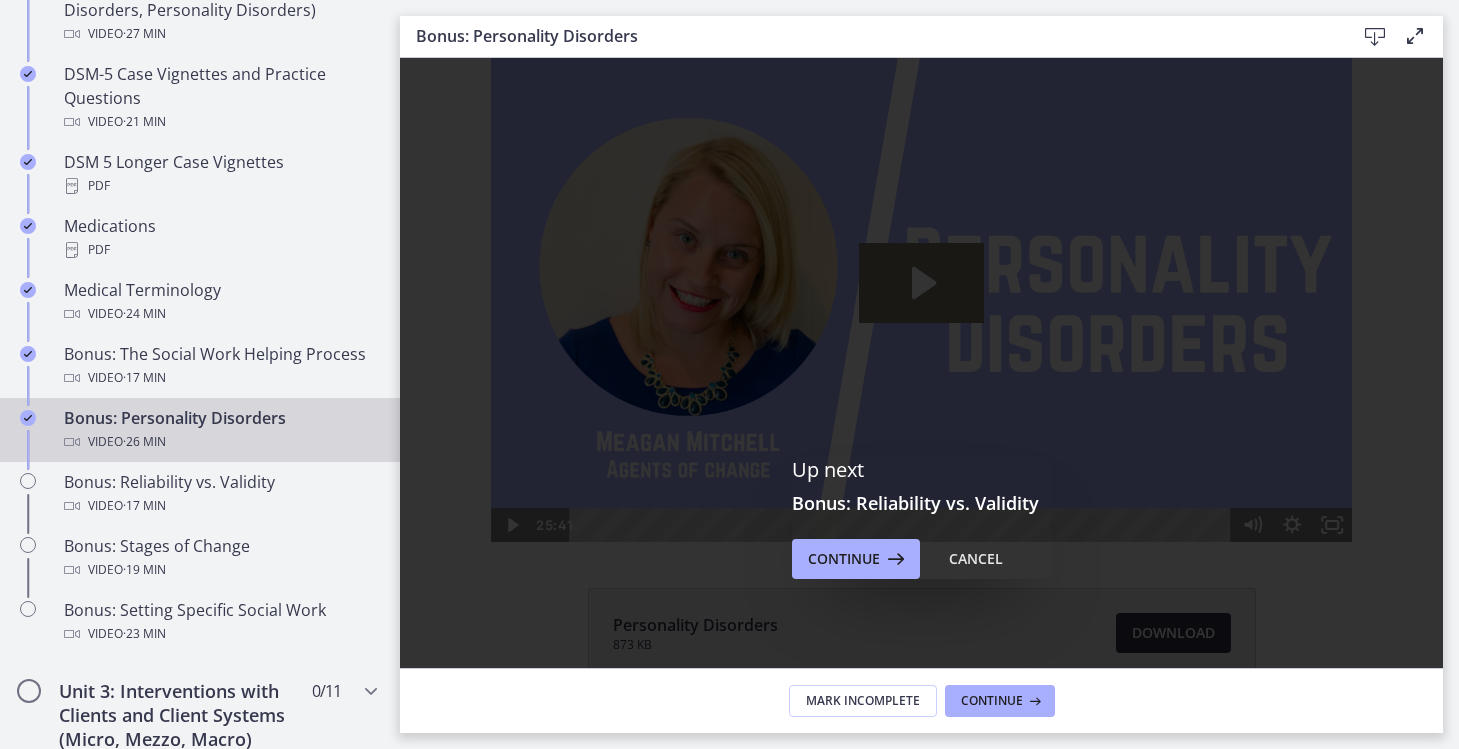 scroll, scrollTop: 0, scrollLeft: 0, axis: both 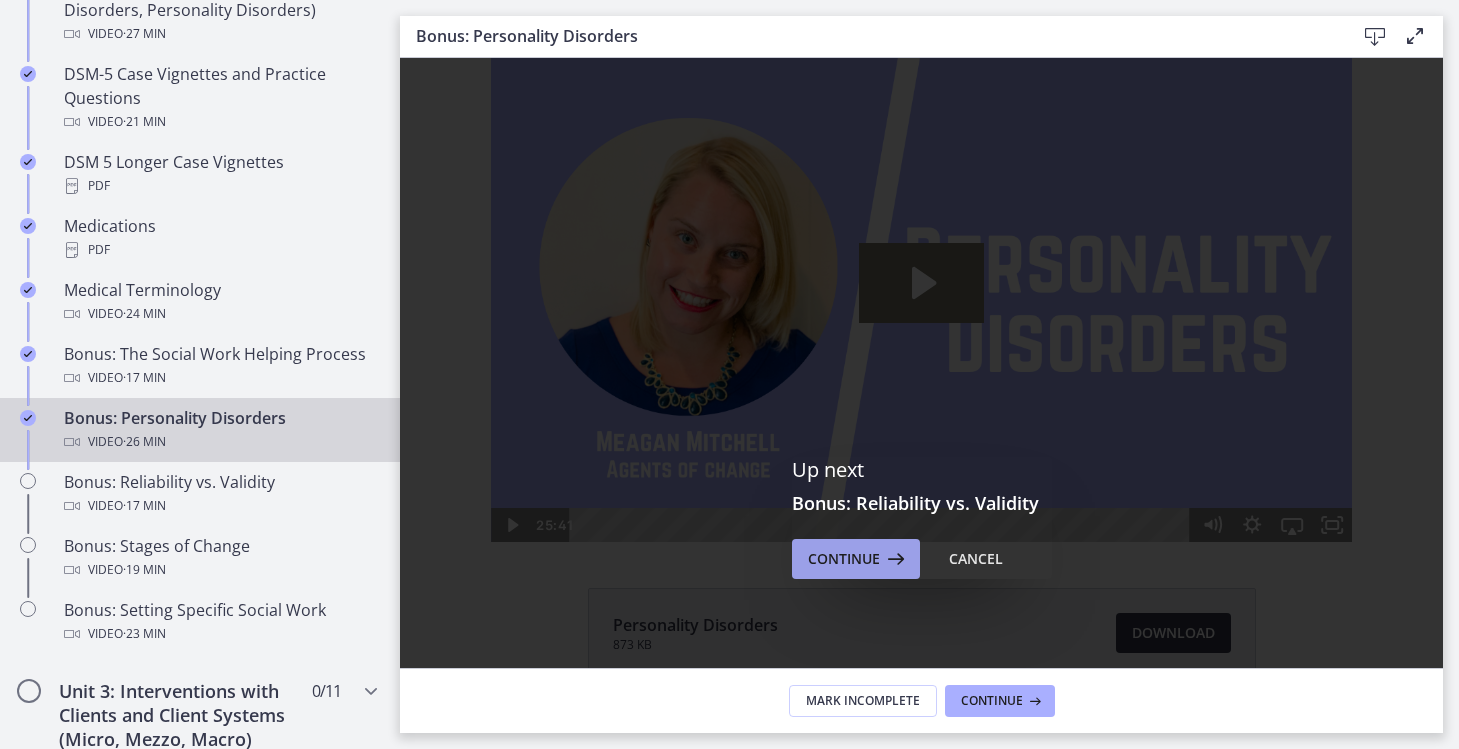 click on "Continue" at bounding box center [844, 559] 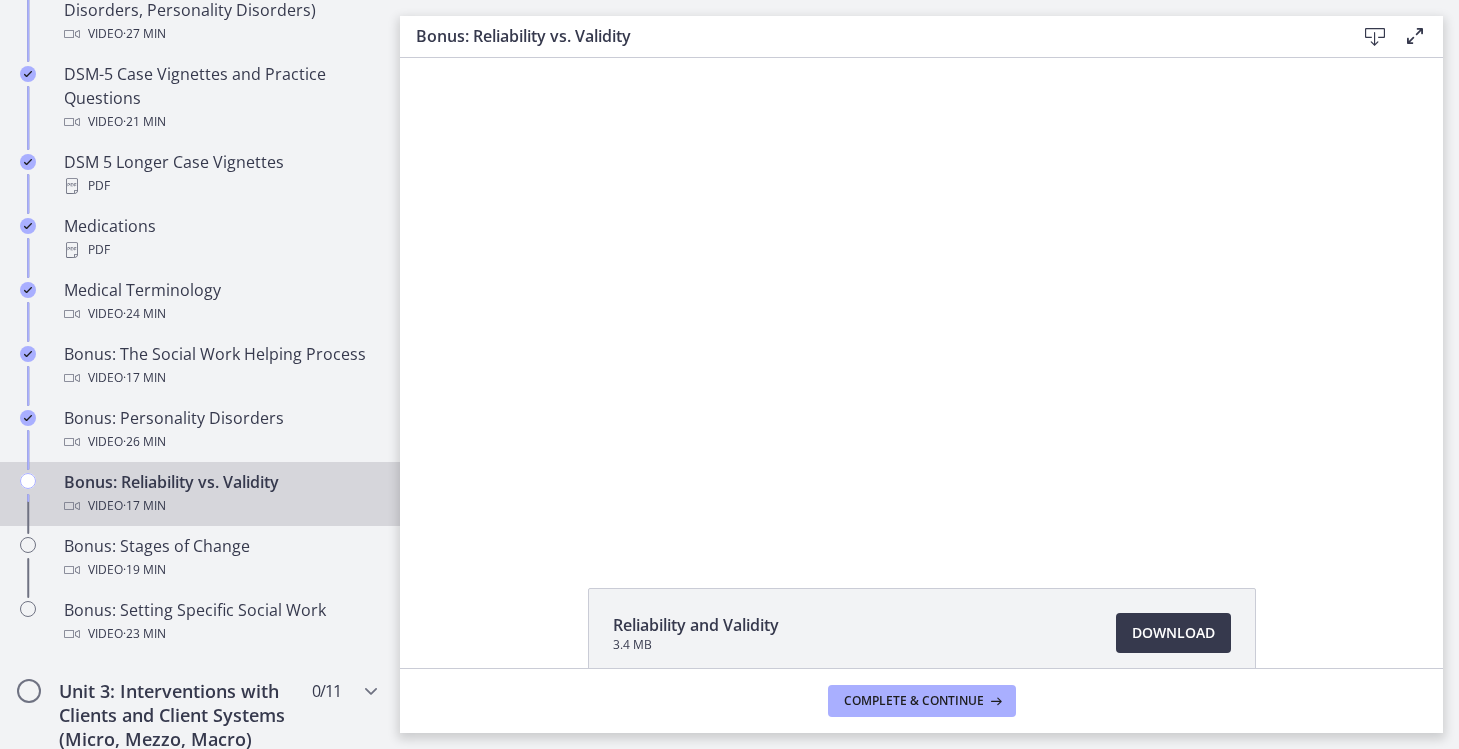 scroll, scrollTop: 0, scrollLeft: 0, axis: both 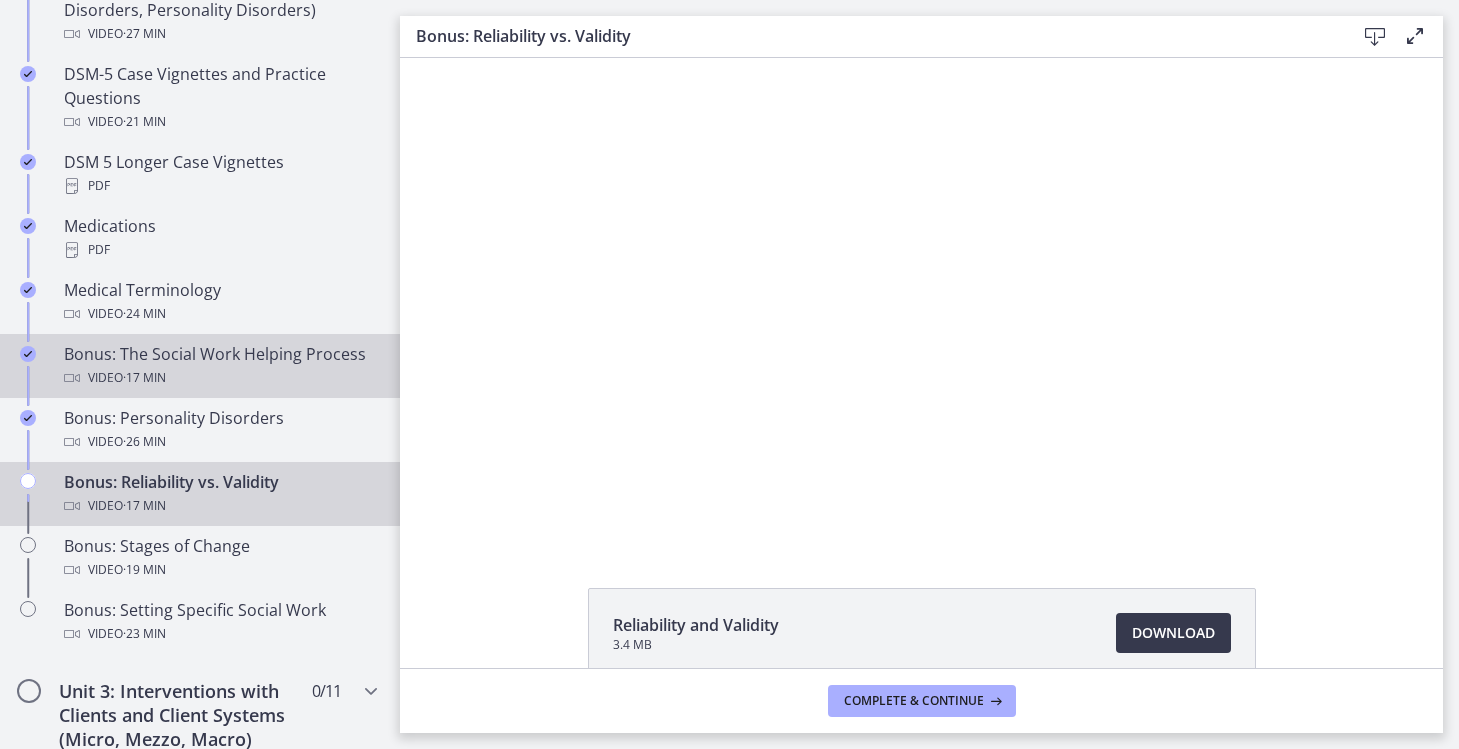 click on "·  17 min" at bounding box center (144, 378) 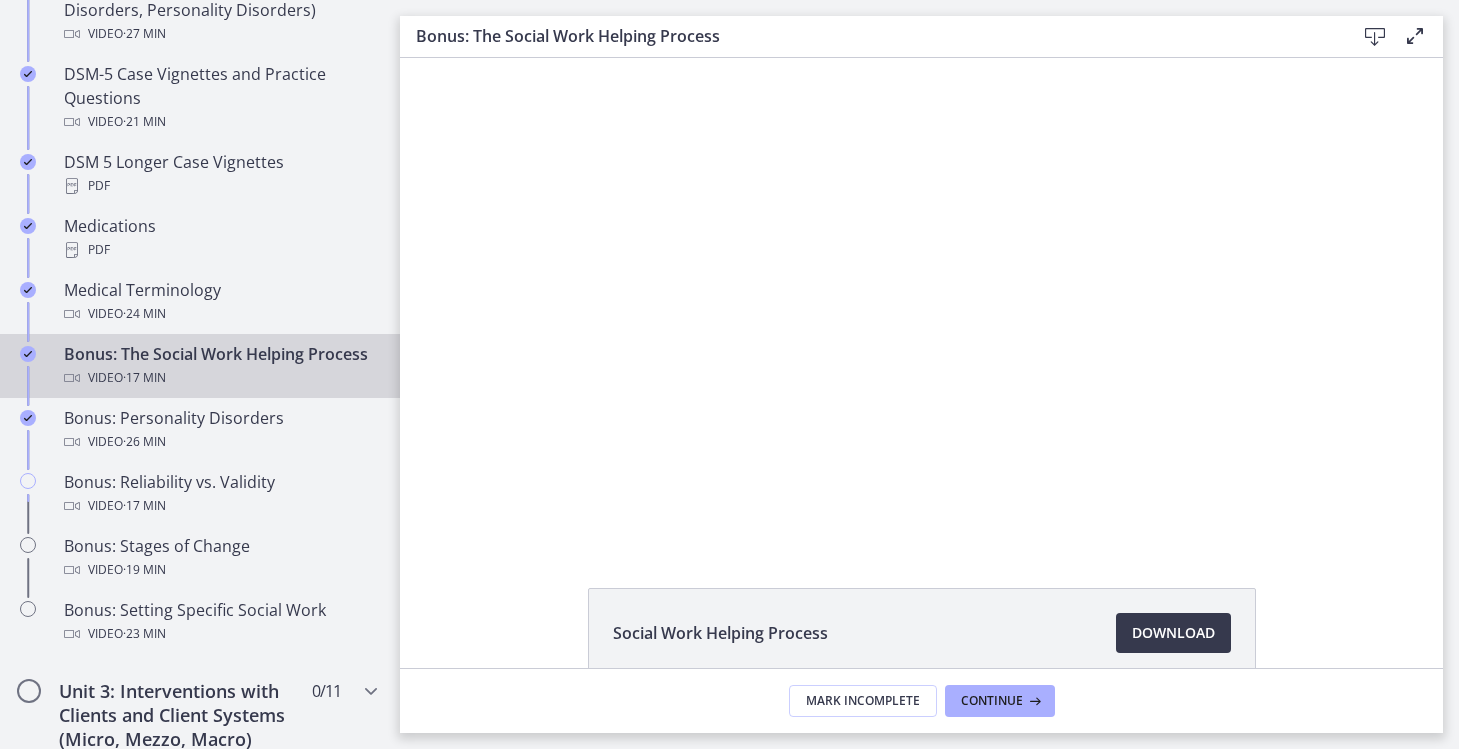 scroll, scrollTop: 0, scrollLeft: 0, axis: both 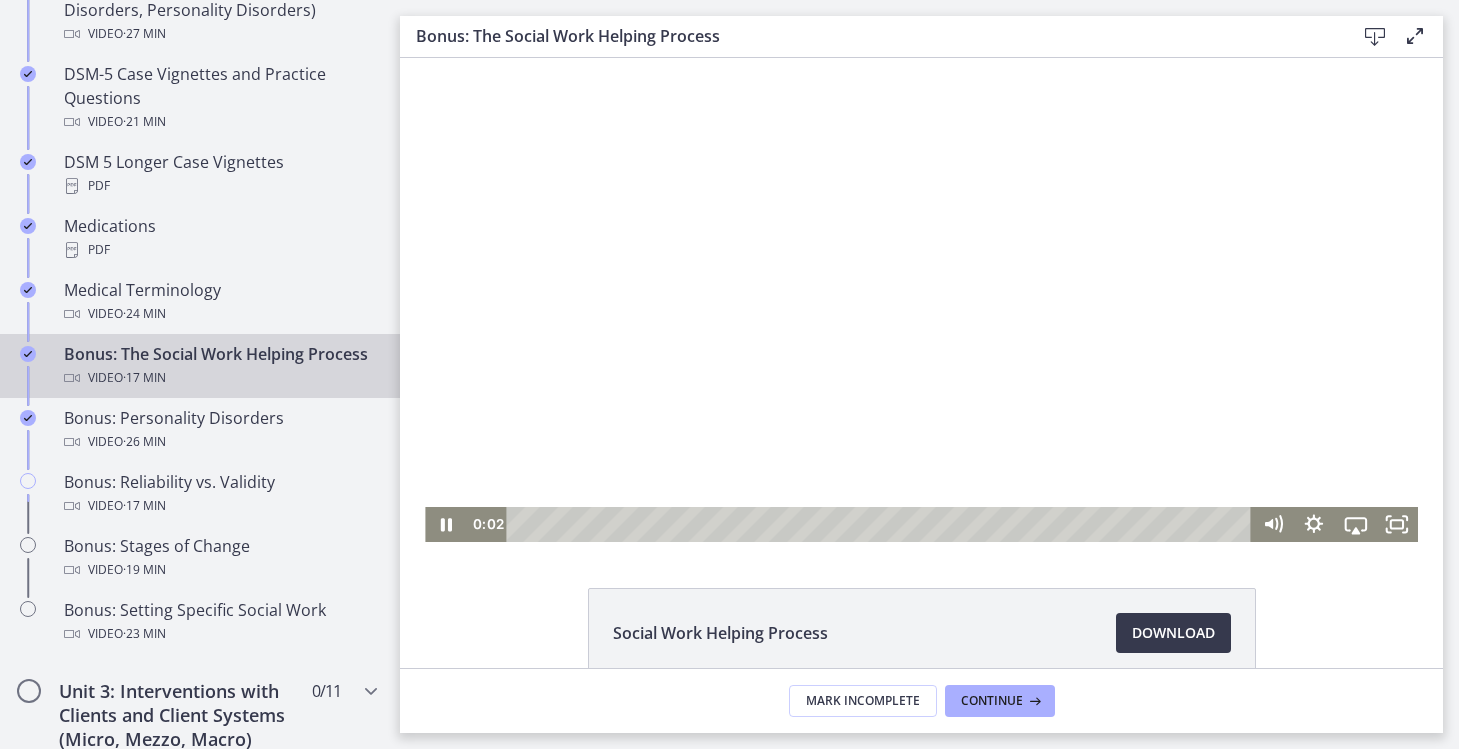 click at bounding box center [921, 300] 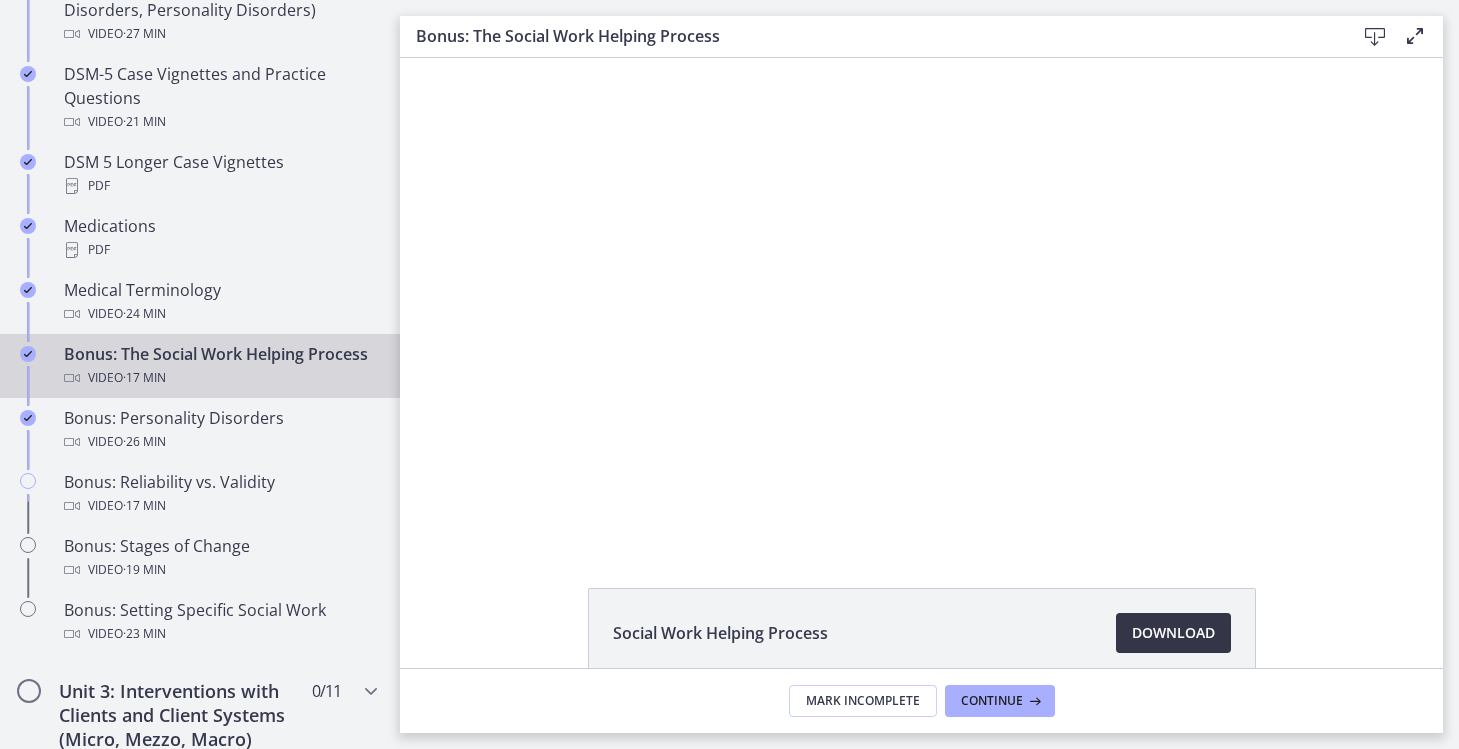 click on "Download
Opens in a new window" at bounding box center [1173, 633] 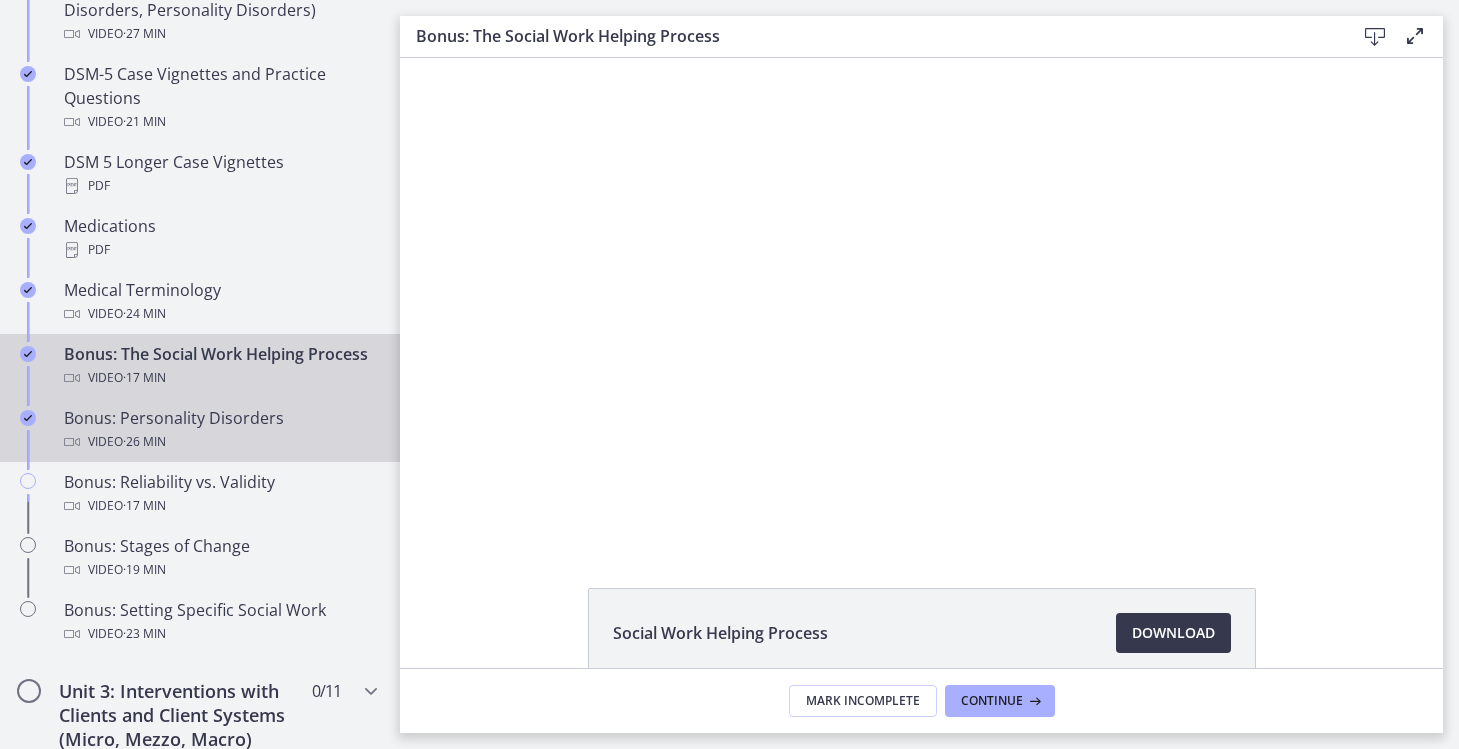 click on "Video
·  26 min" at bounding box center [220, 442] 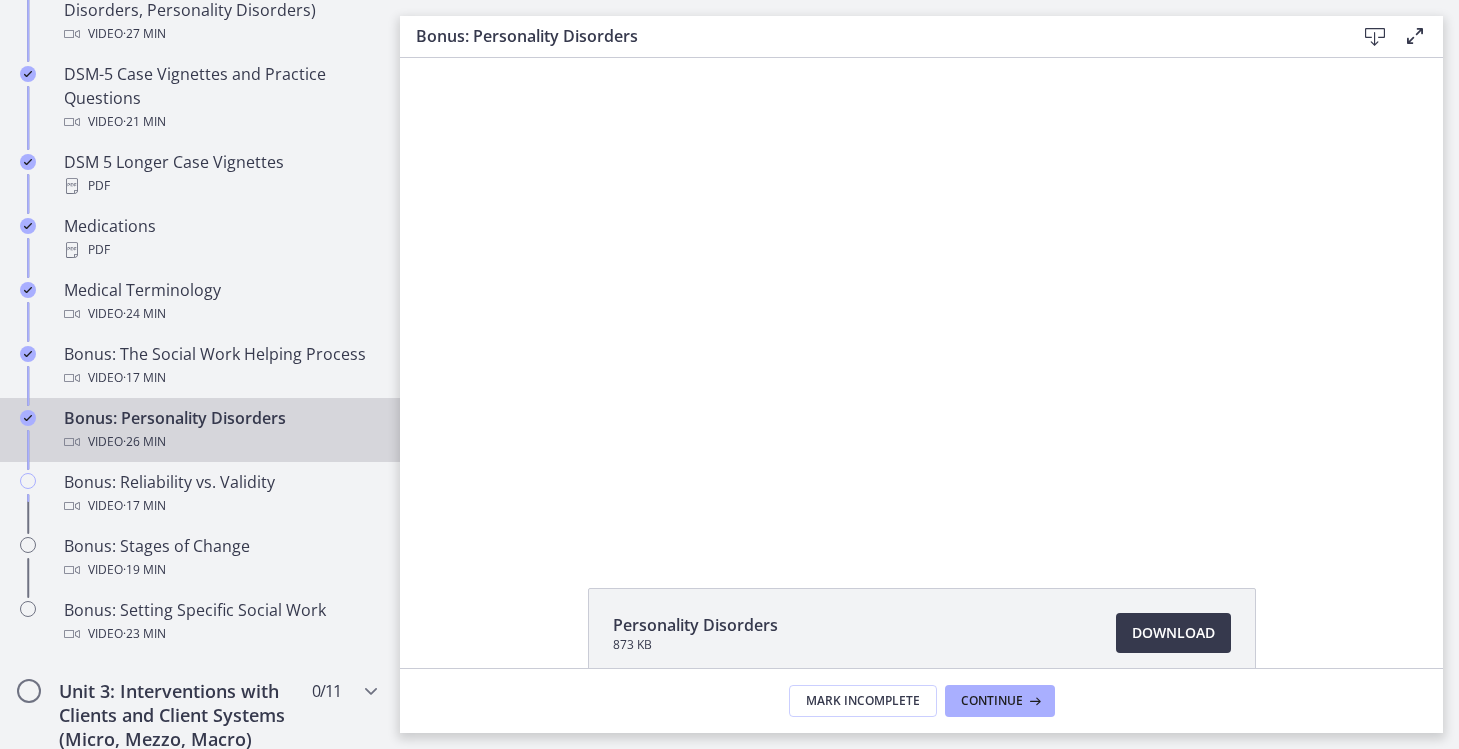 scroll, scrollTop: 0, scrollLeft: 0, axis: both 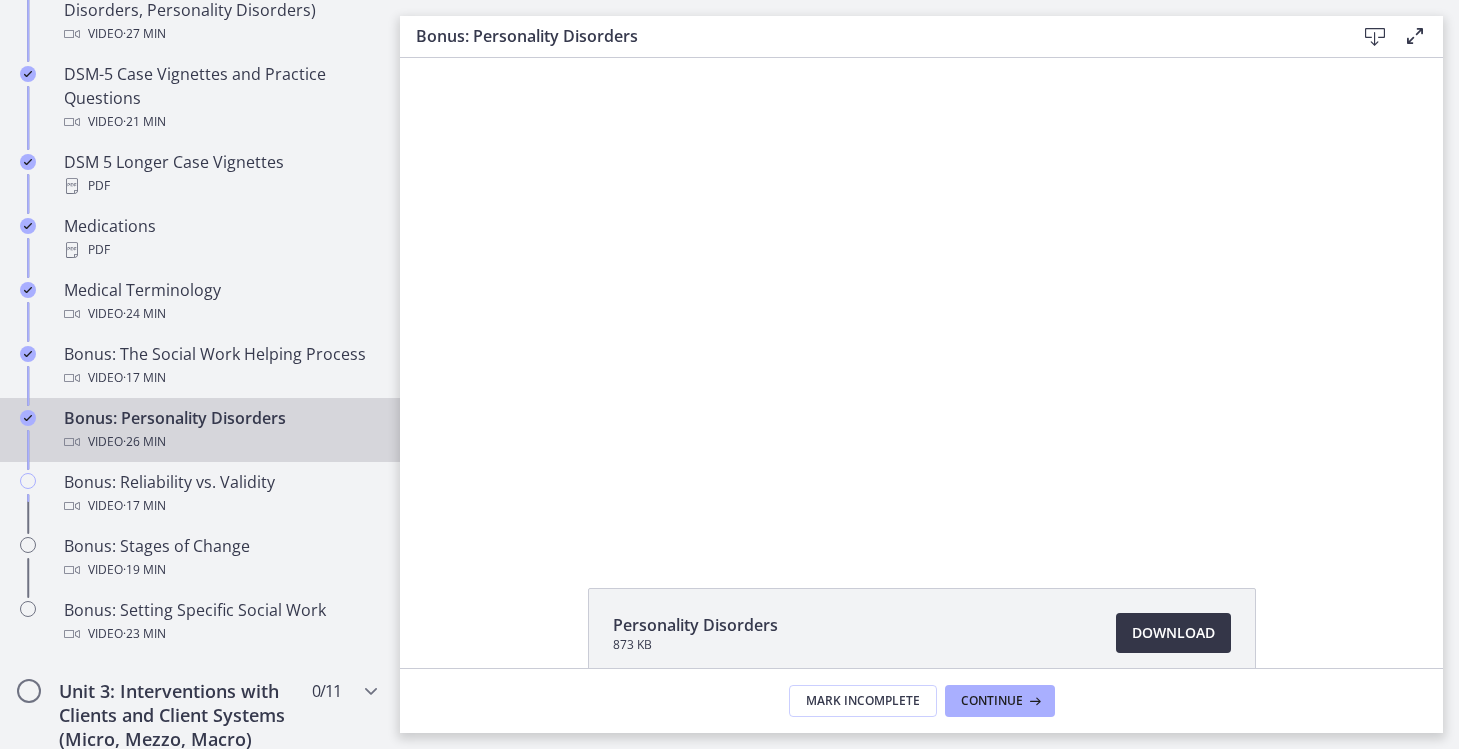 click on "Download
Opens in a new window" at bounding box center (1173, 633) 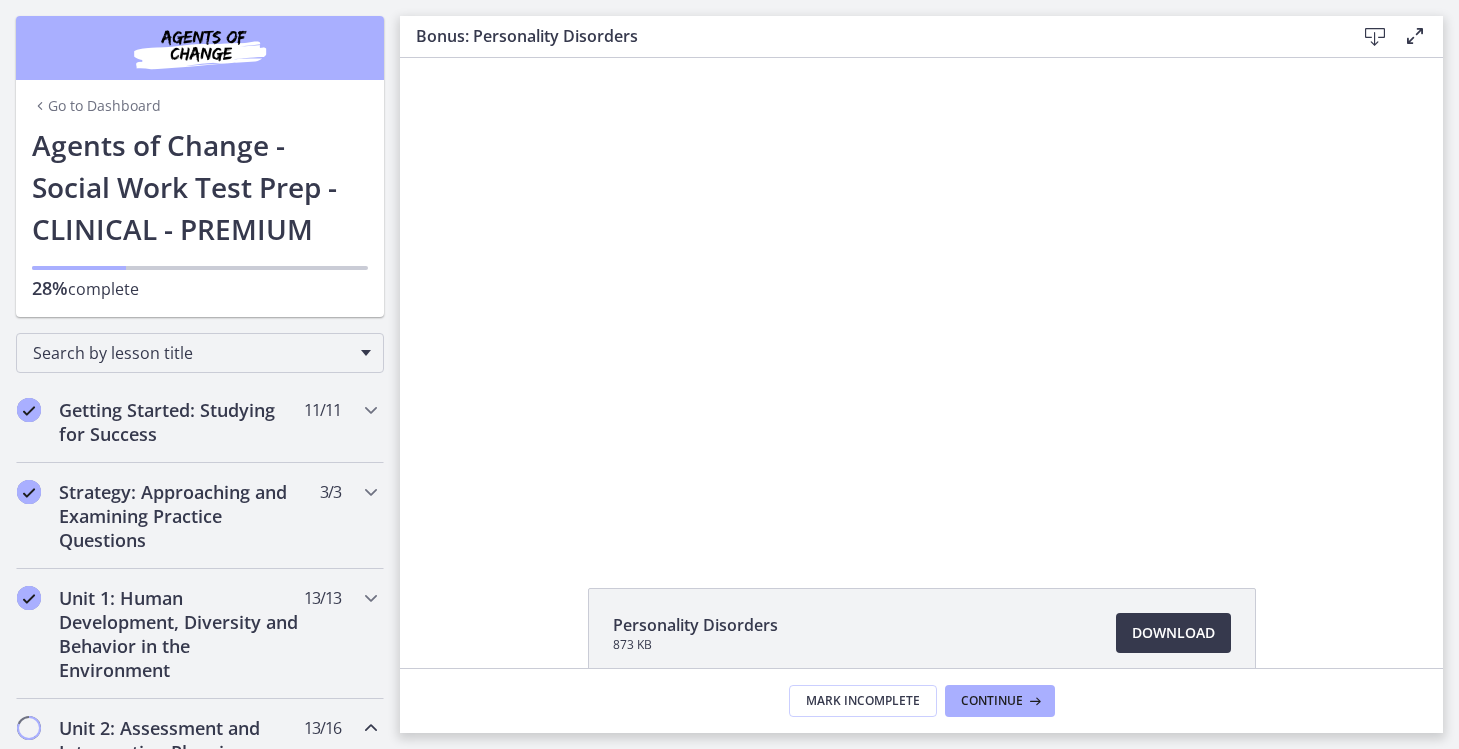 scroll, scrollTop: 0, scrollLeft: 0, axis: both 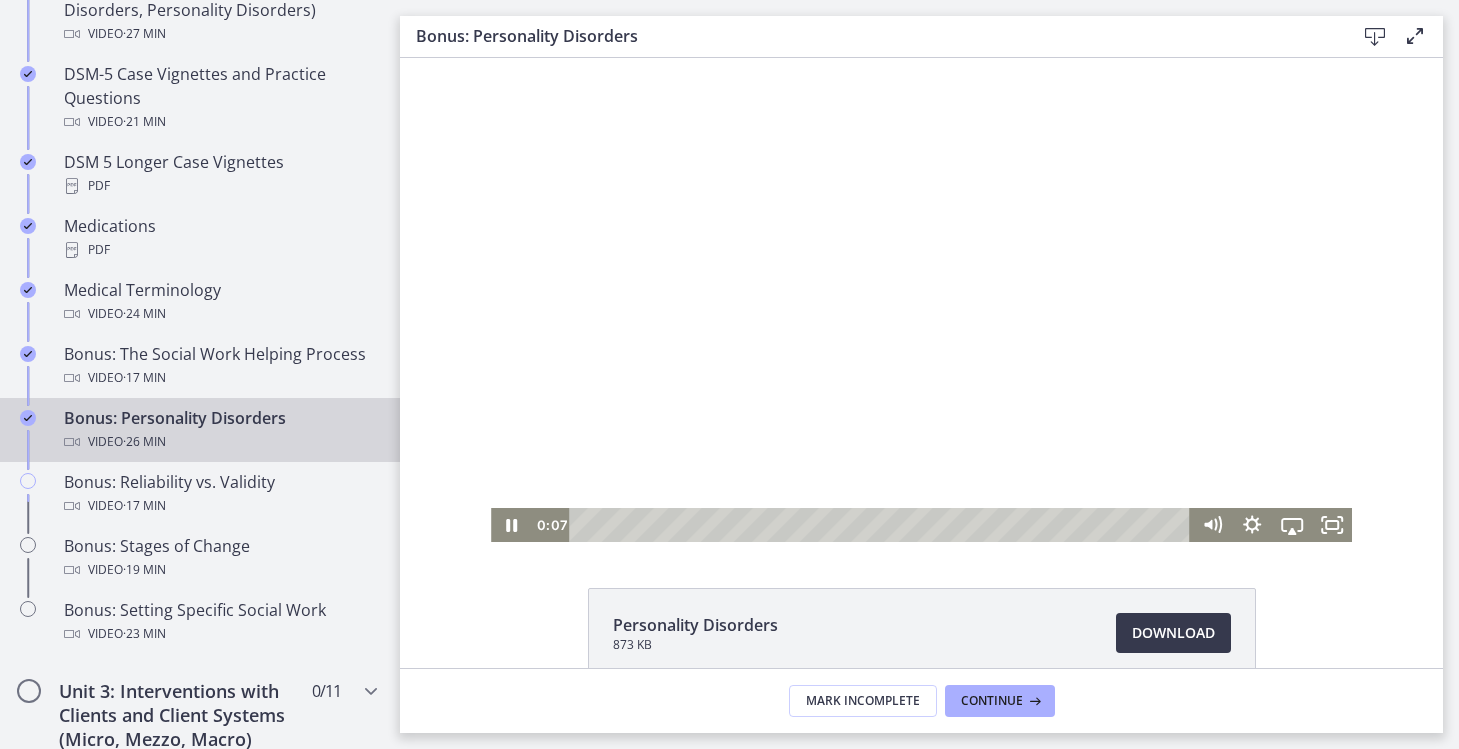 click at bounding box center [921, 300] 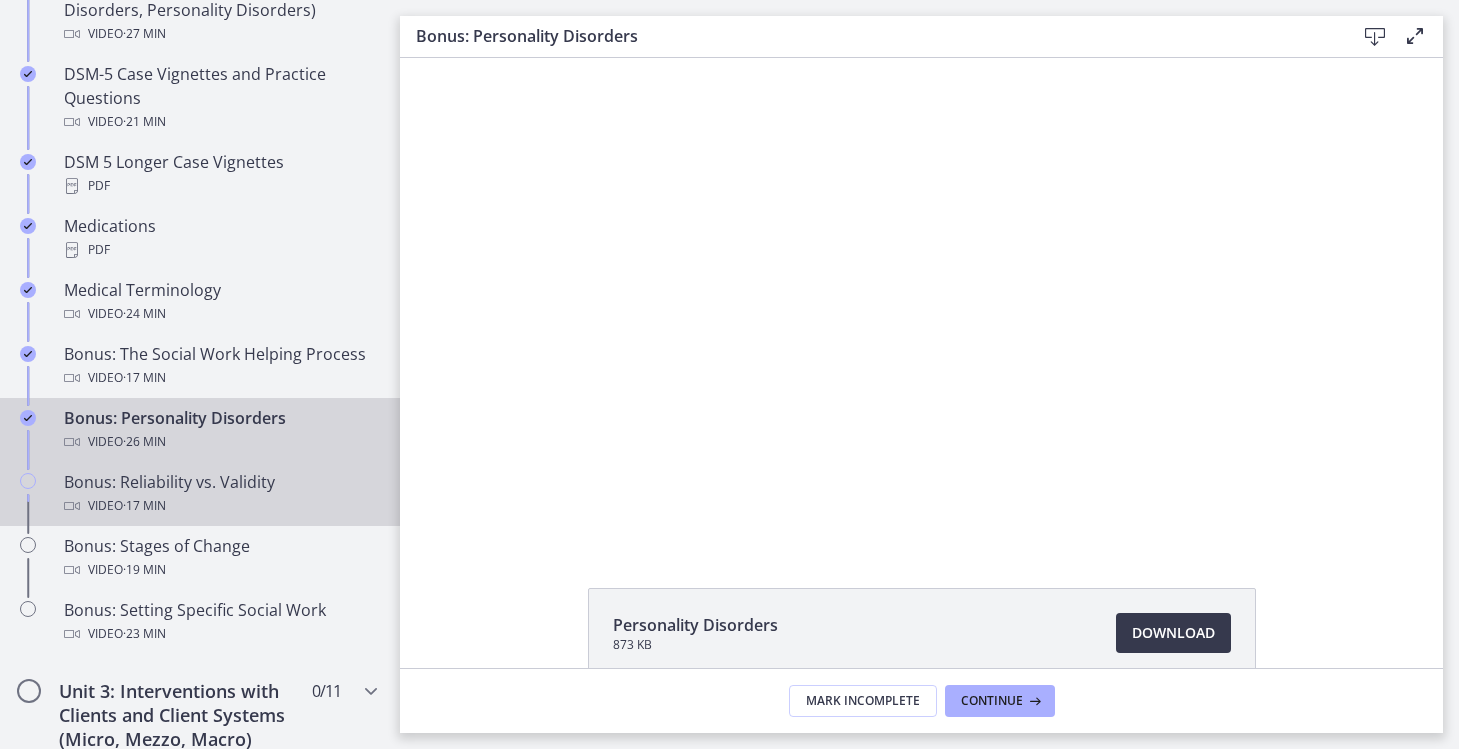 click on "Video
·  17 min" at bounding box center (220, 506) 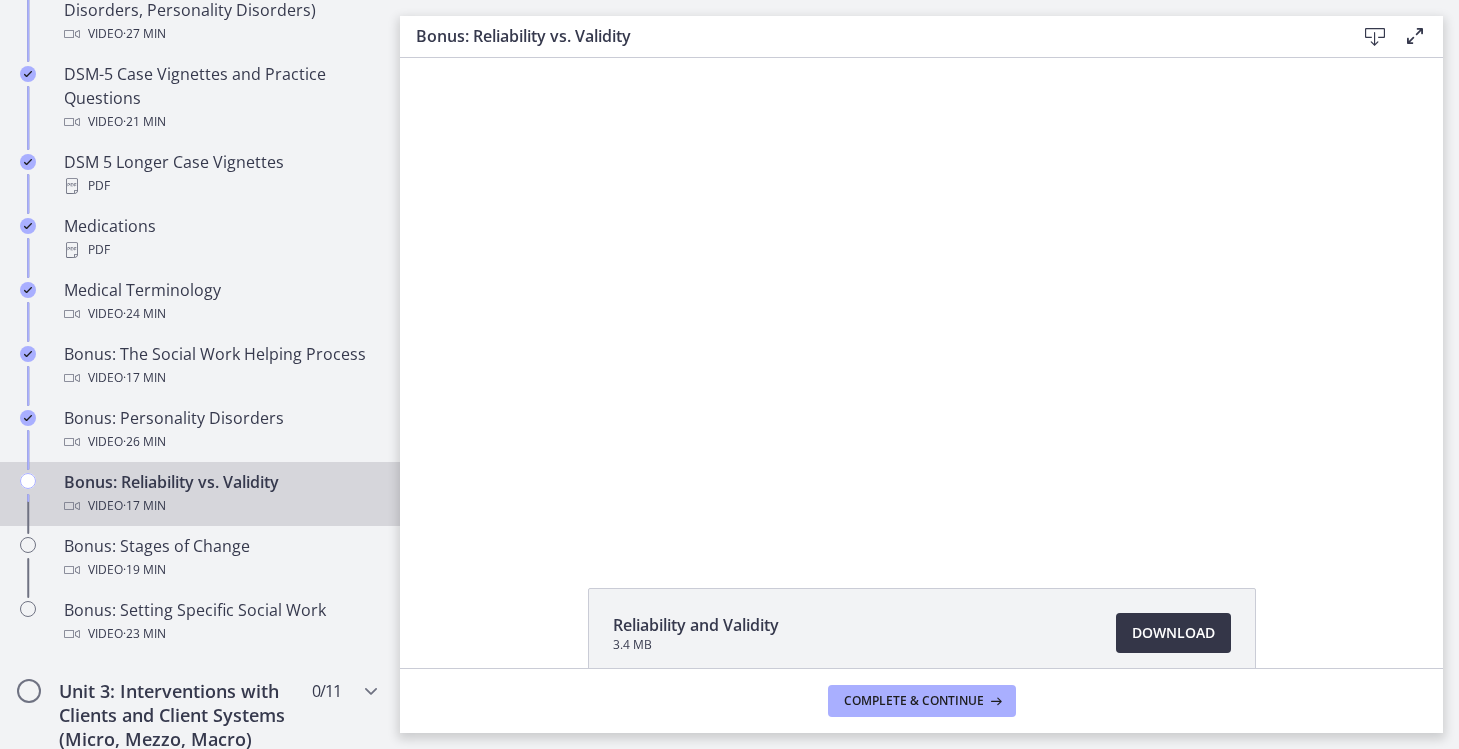 click on "Download
Opens in a new window" at bounding box center (1173, 633) 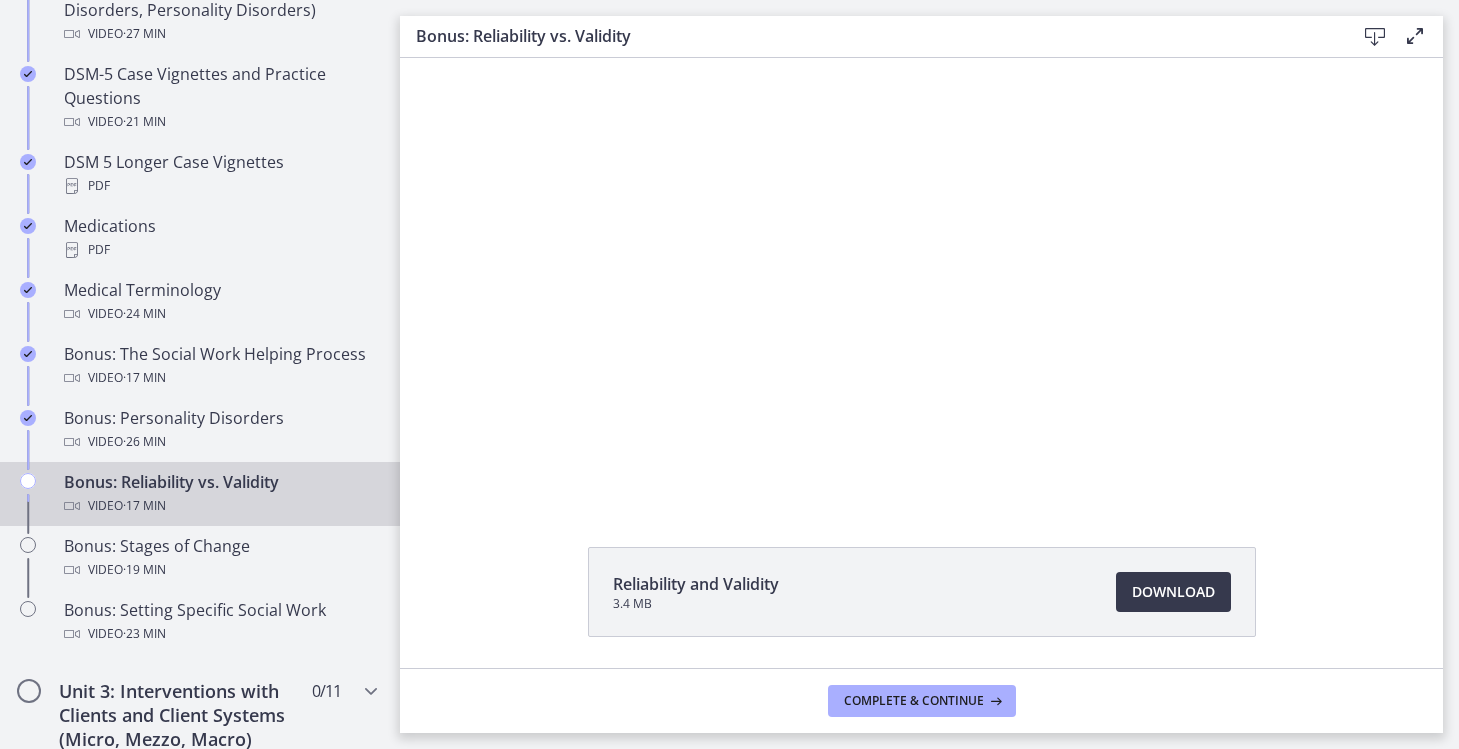 scroll, scrollTop: 34, scrollLeft: 0, axis: vertical 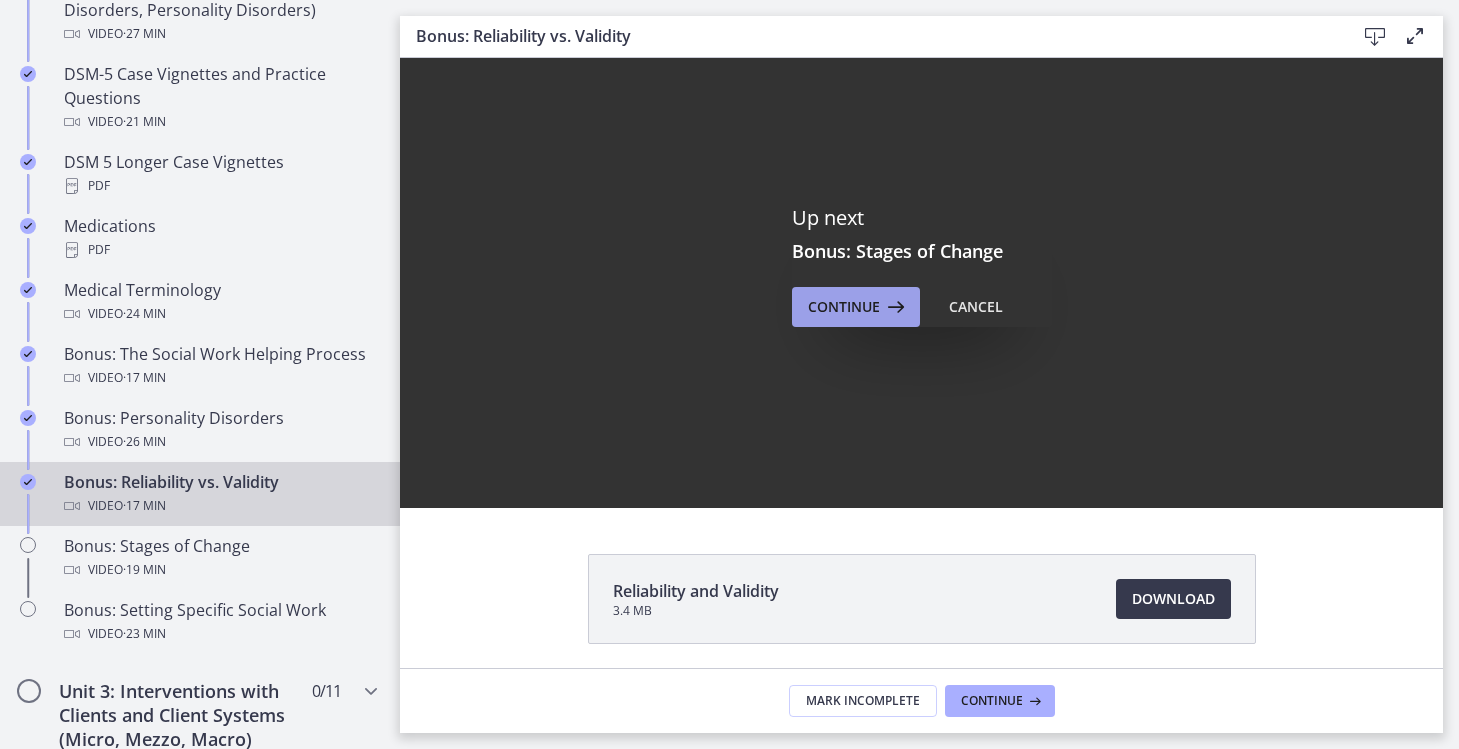 click on "Continue" at bounding box center [856, 307] 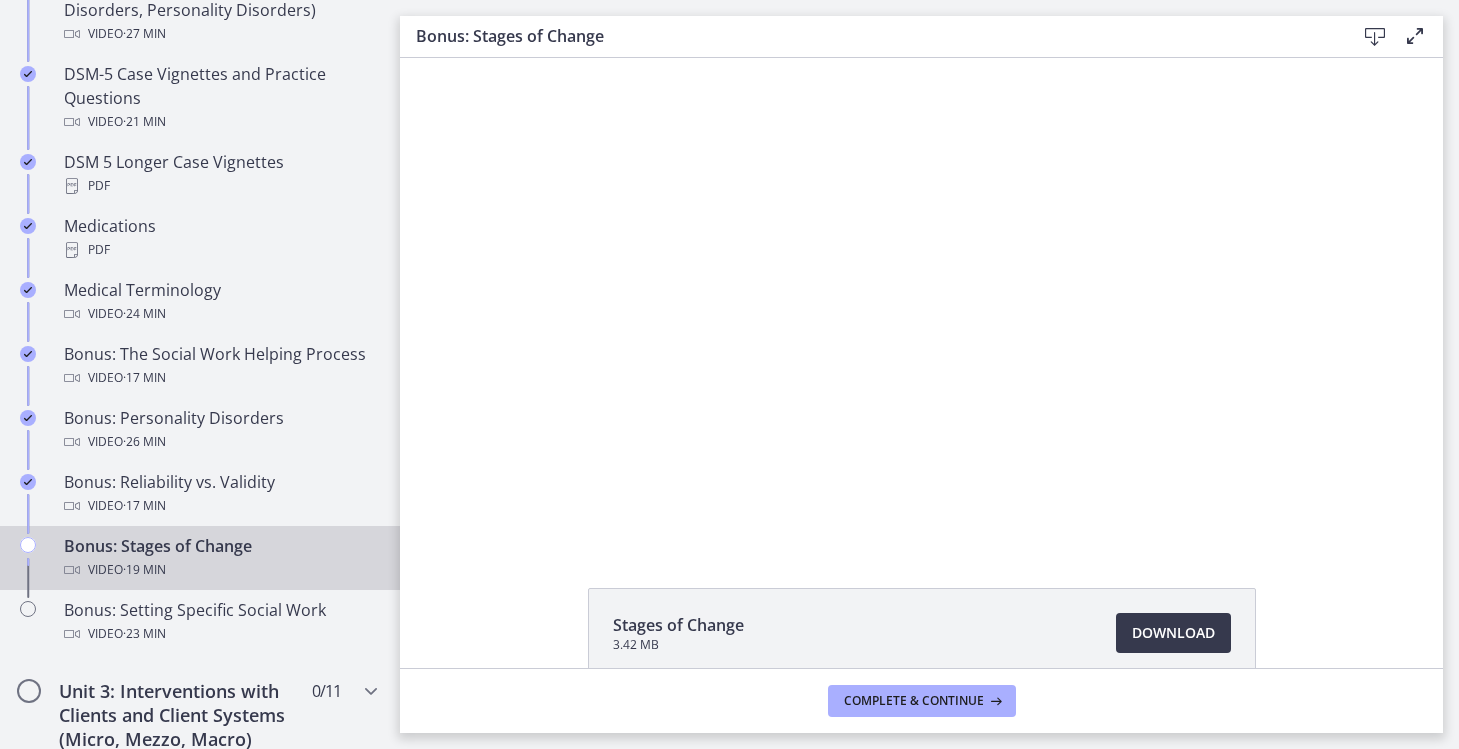 scroll, scrollTop: 0, scrollLeft: 0, axis: both 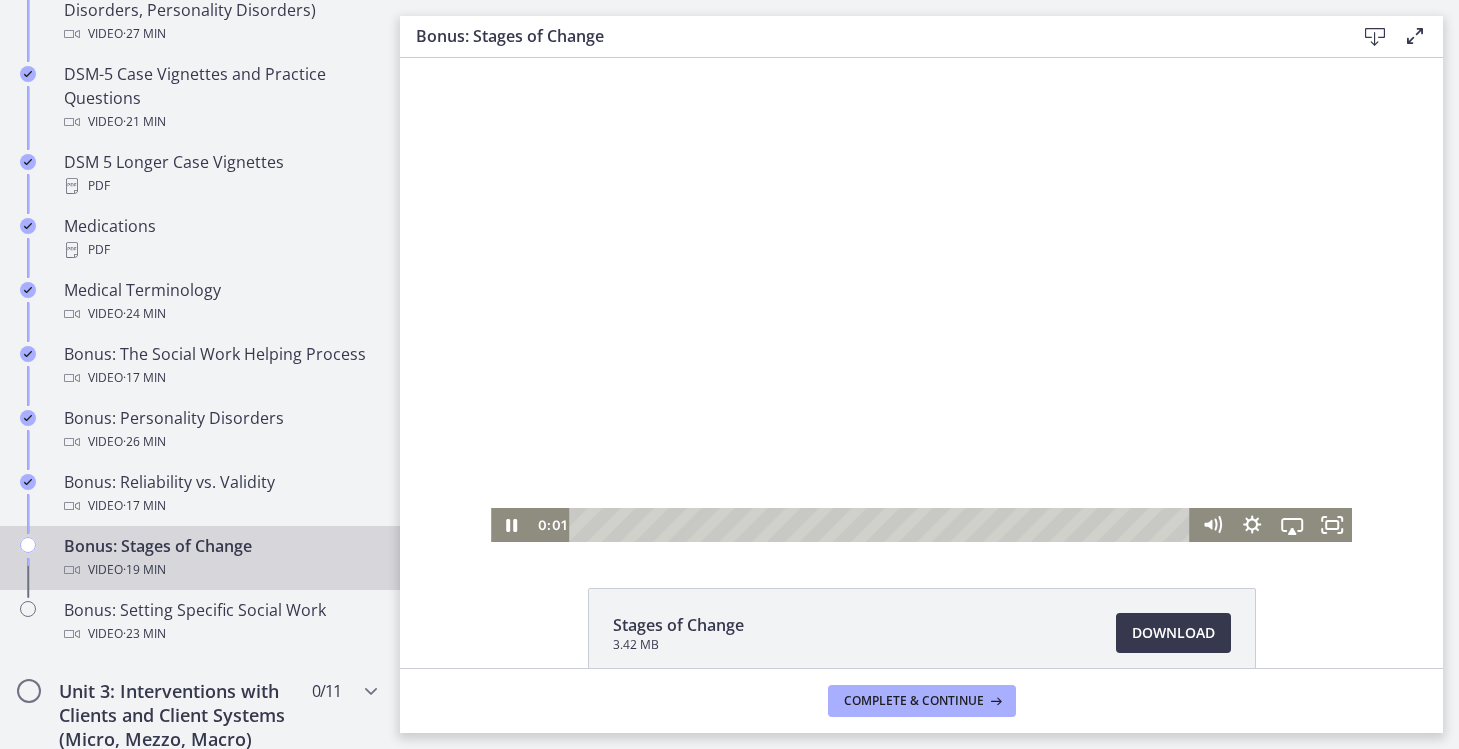 click at bounding box center (921, 300) 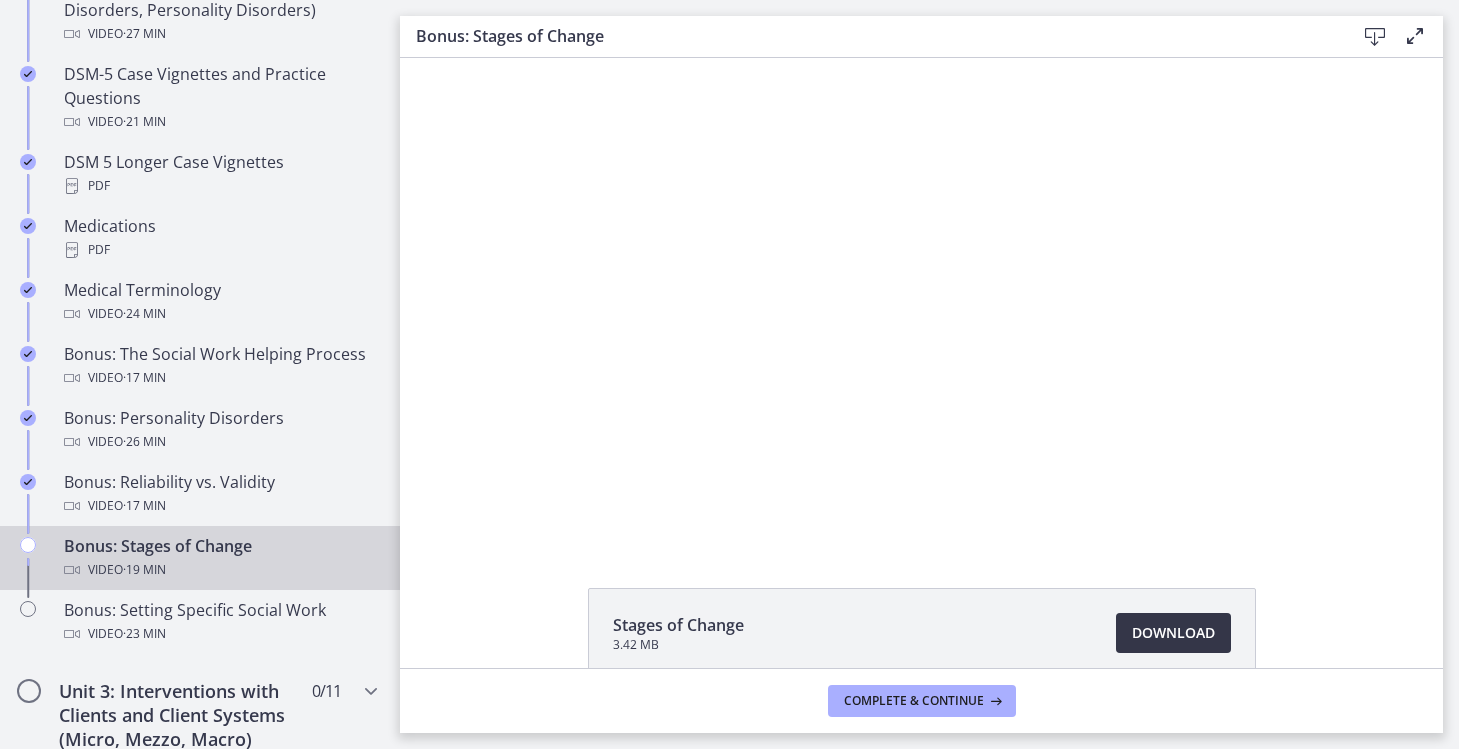 click on "Download
Opens in a new window" at bounding box center [1173, 633] 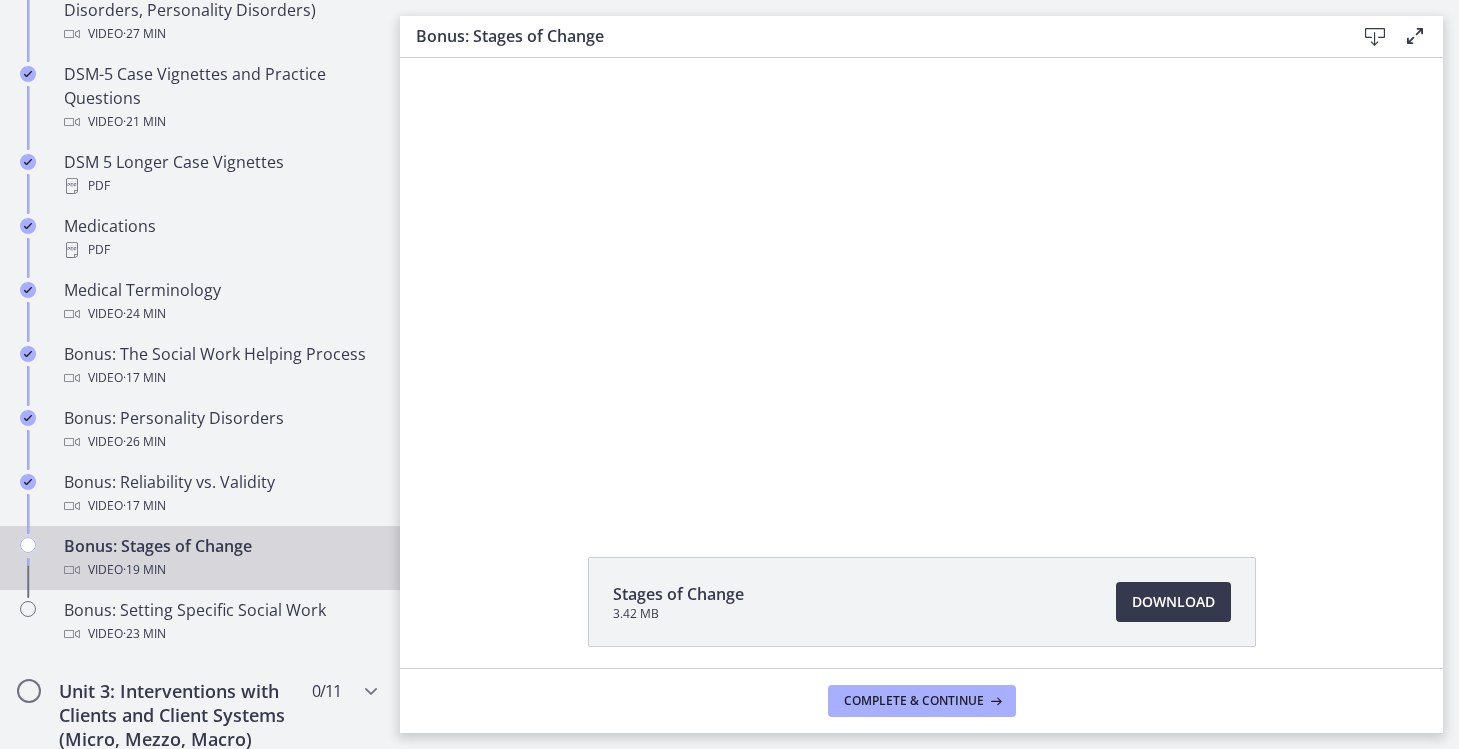 scroll, scrollTop: 20, scrollLeft: 0, axis: vertical 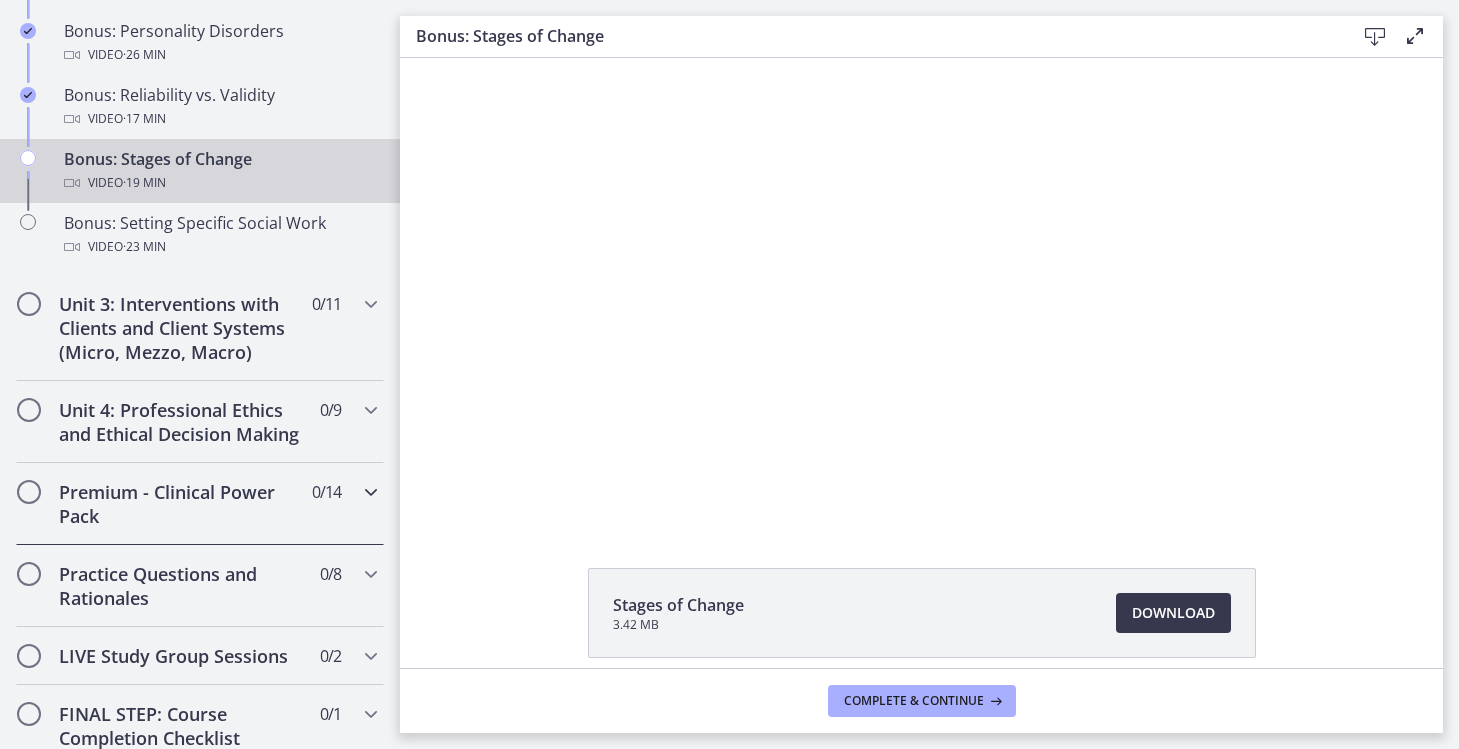 click on "Premium - Clinical Power Pack" at bounding box center (181, 504) 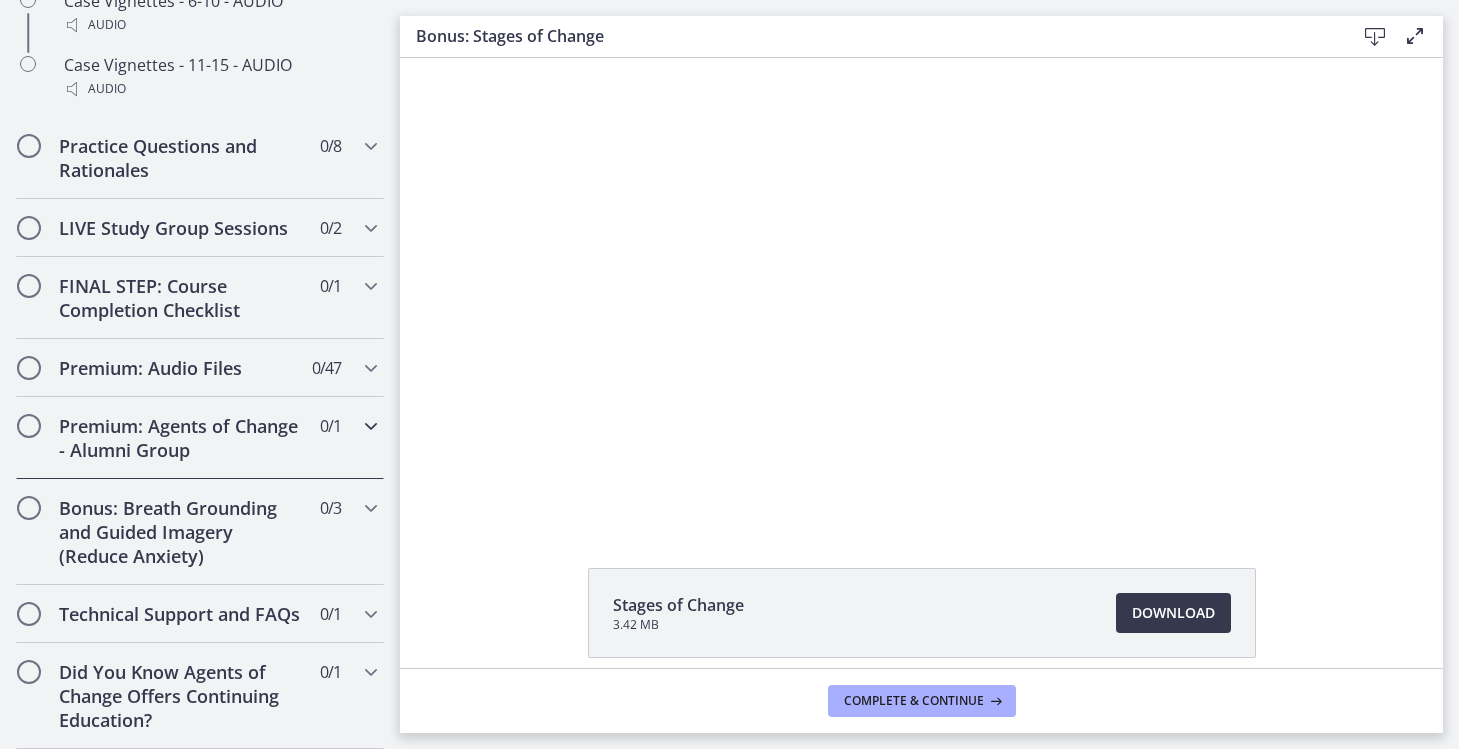 scroll, scrollTop: 1942, scrollLeft: 0, axis: vertical 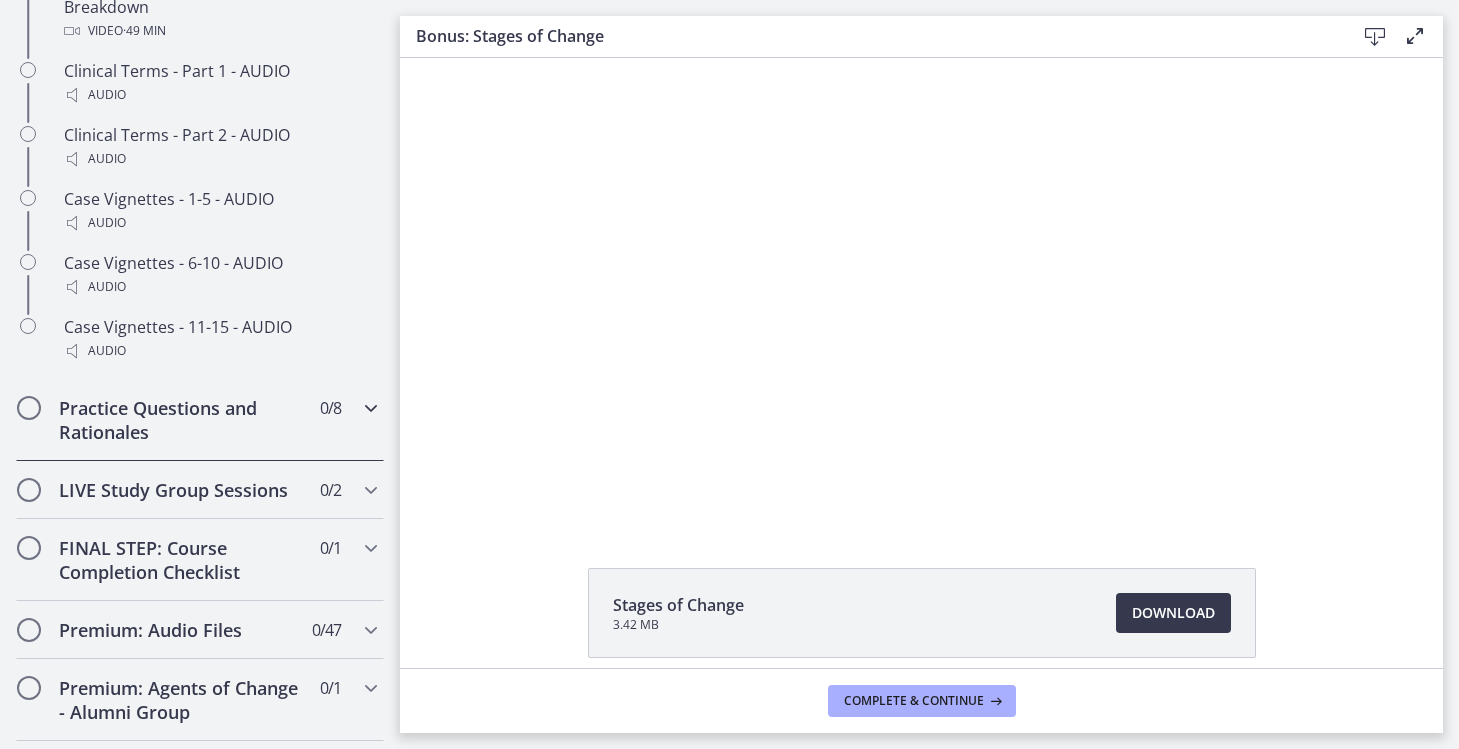 click on "Practice Questions and Rationales
0  /  8
Completed" at bounding box center (200, 420) 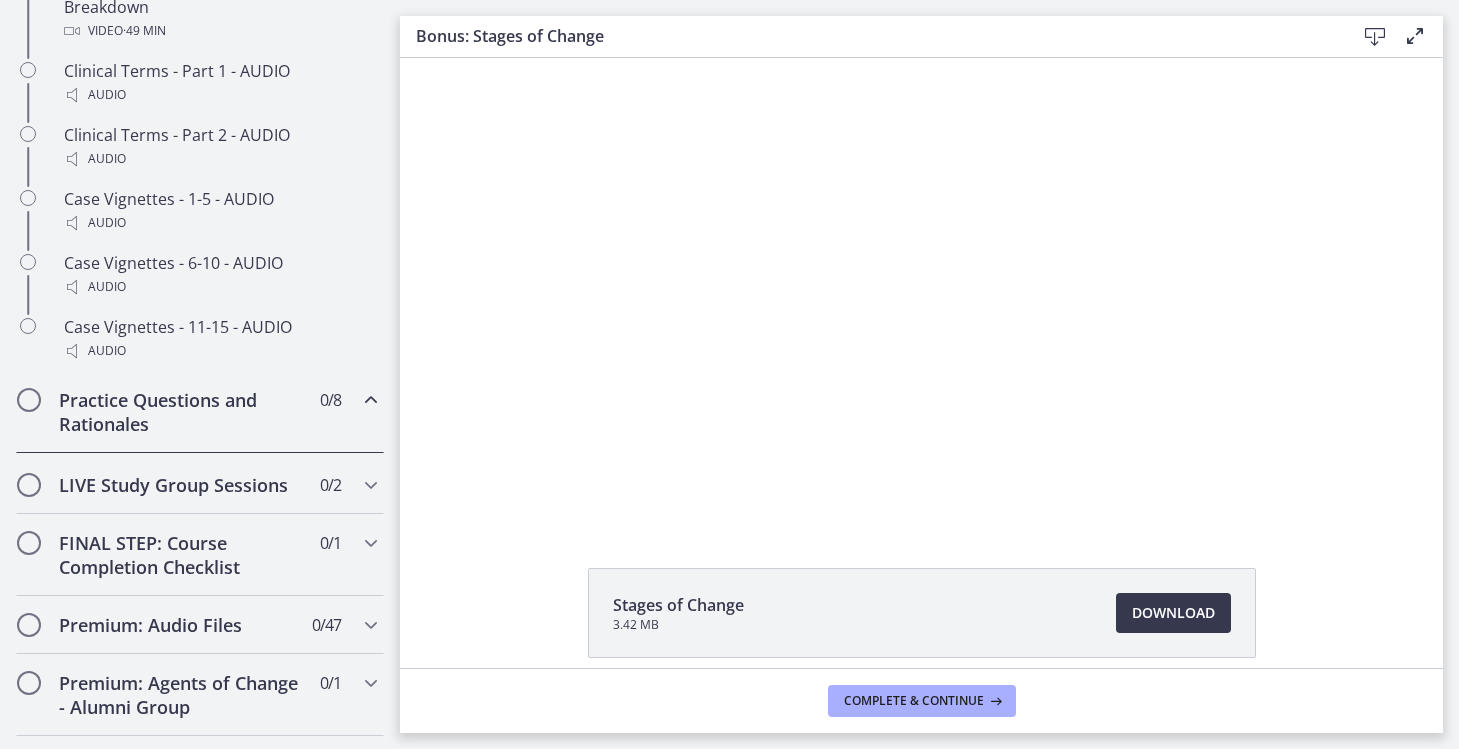 scroll, scrollTop: 1533, scrollLeft: 0, axis: vertical 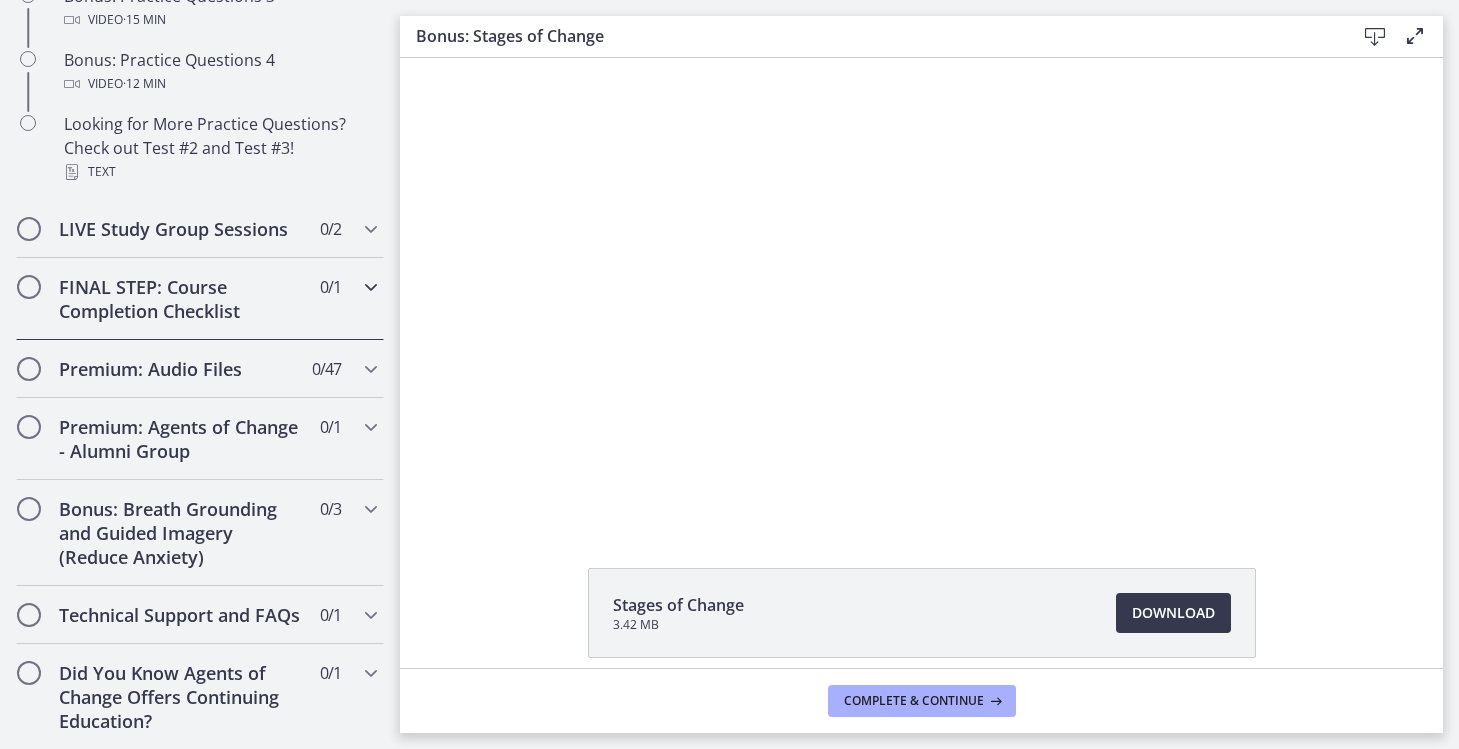 click on "FINAL STEP: Course Completion Checklist" at bounding box center [181, 299] 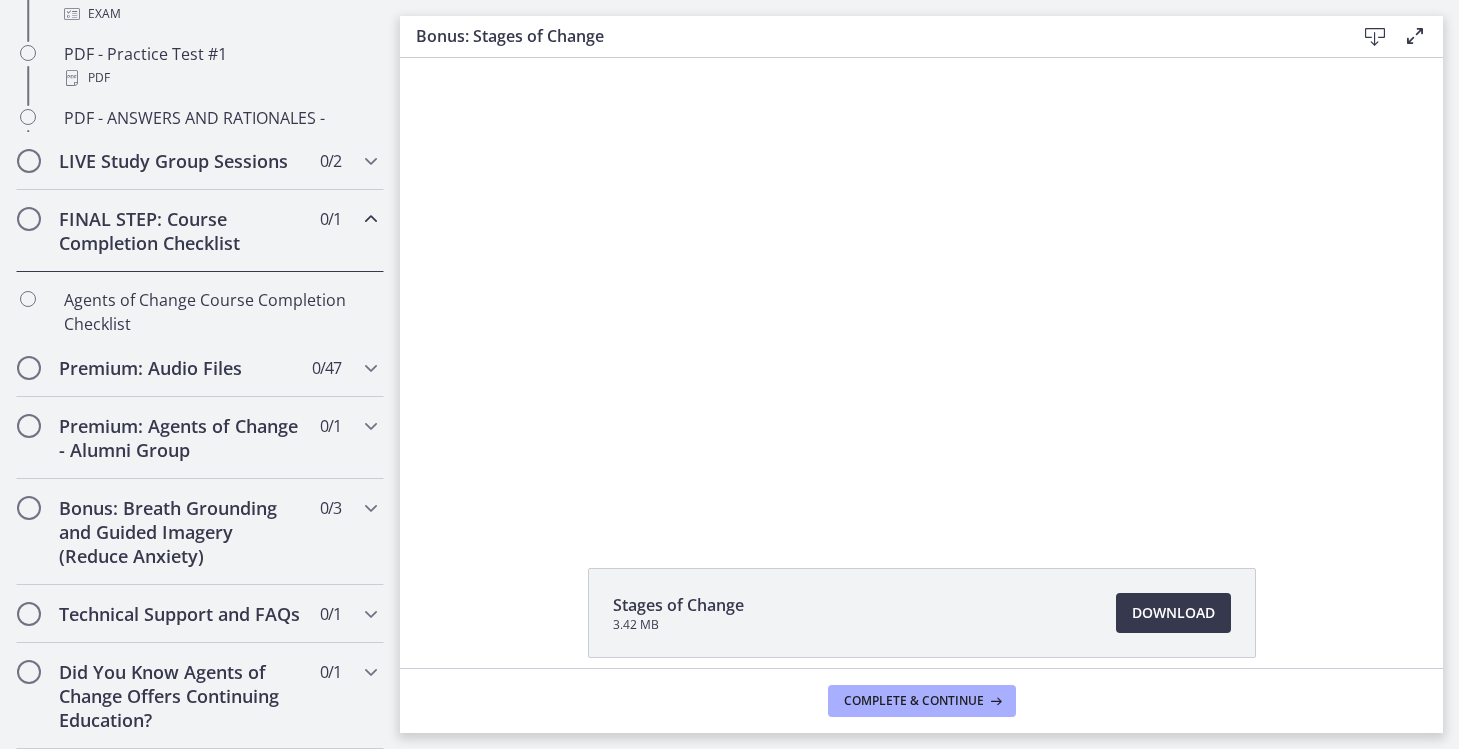 scroll, scrollTop: 1038, scrollLeft: 0, axis: vertical 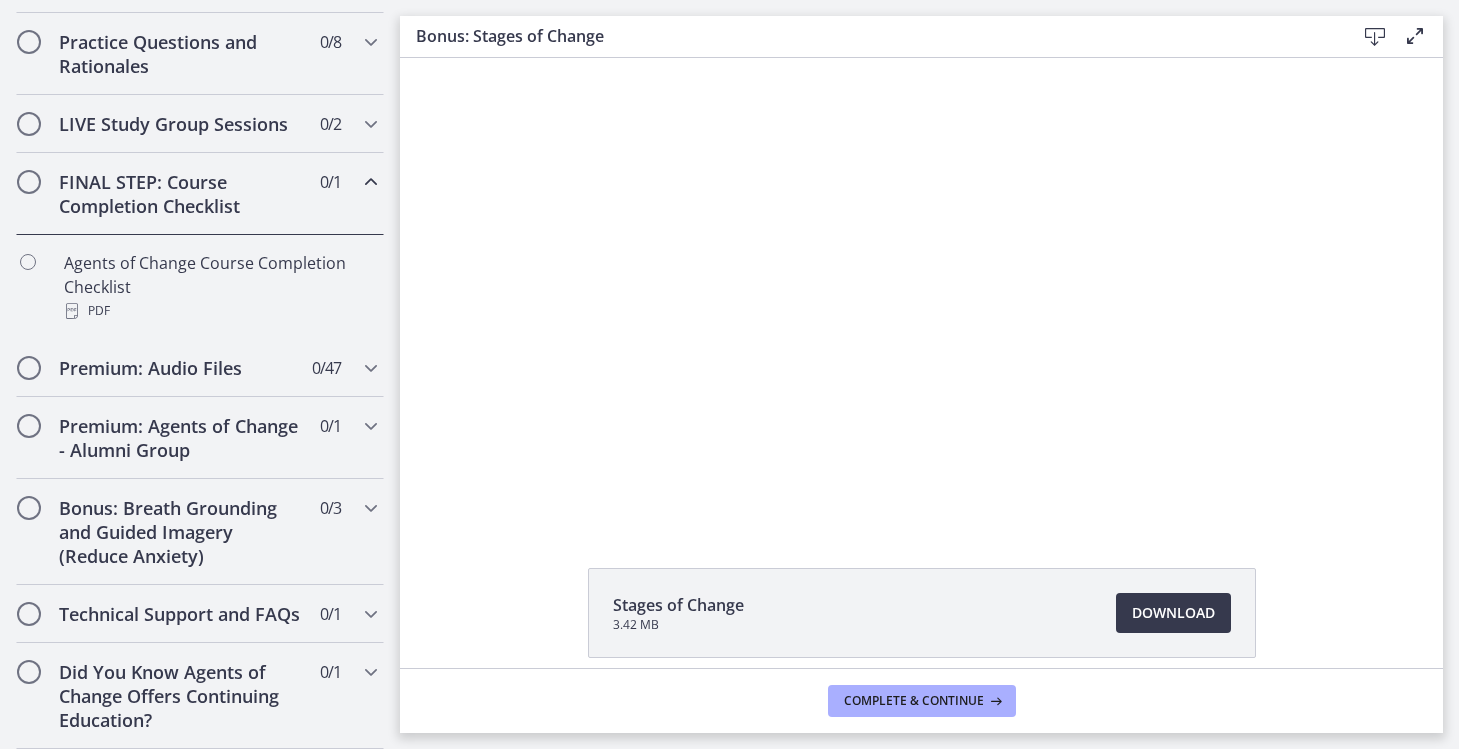 click on "FINAL STEP: Course Completion Checklist" at bounding box center [181, 194] 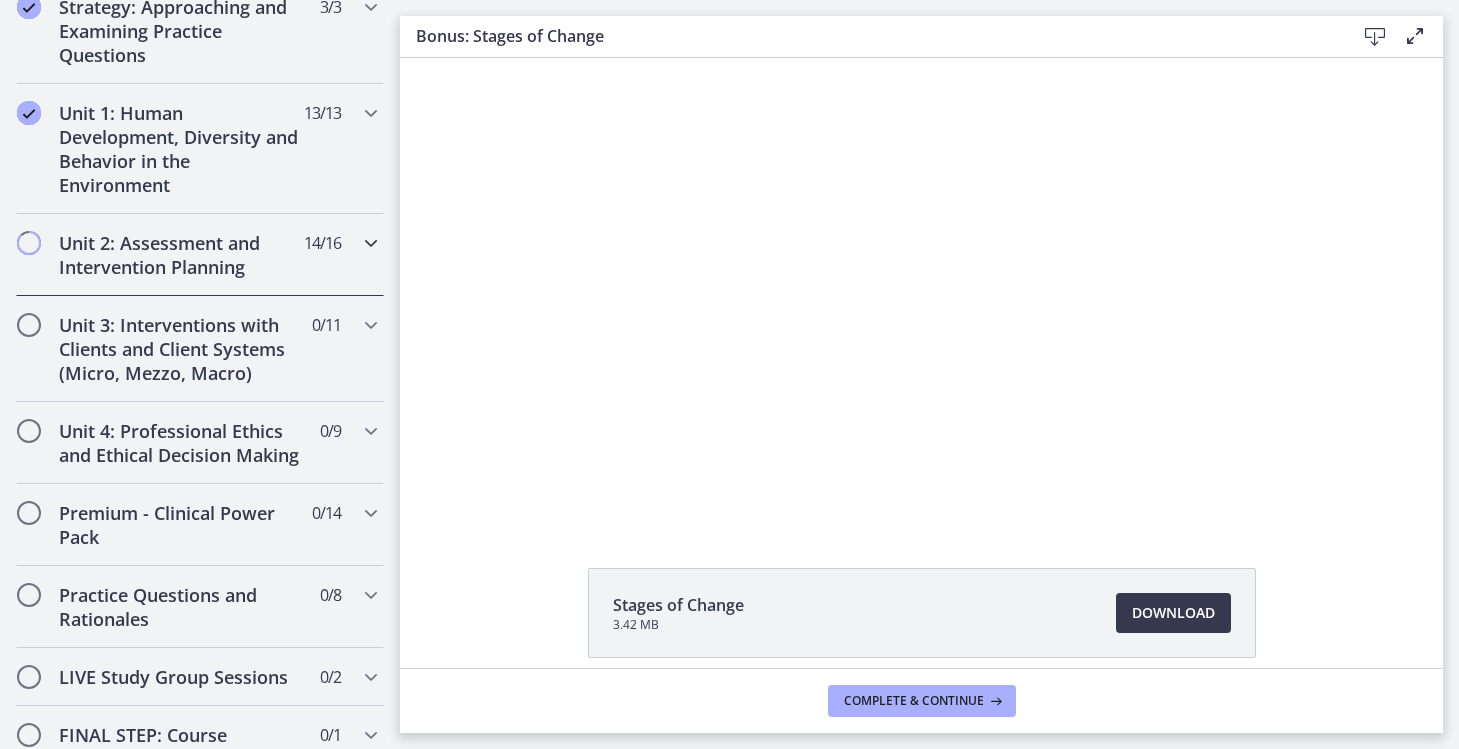 click on "Unit 2: Assessment and Intervention Planning" at bounding box center (181, 255) 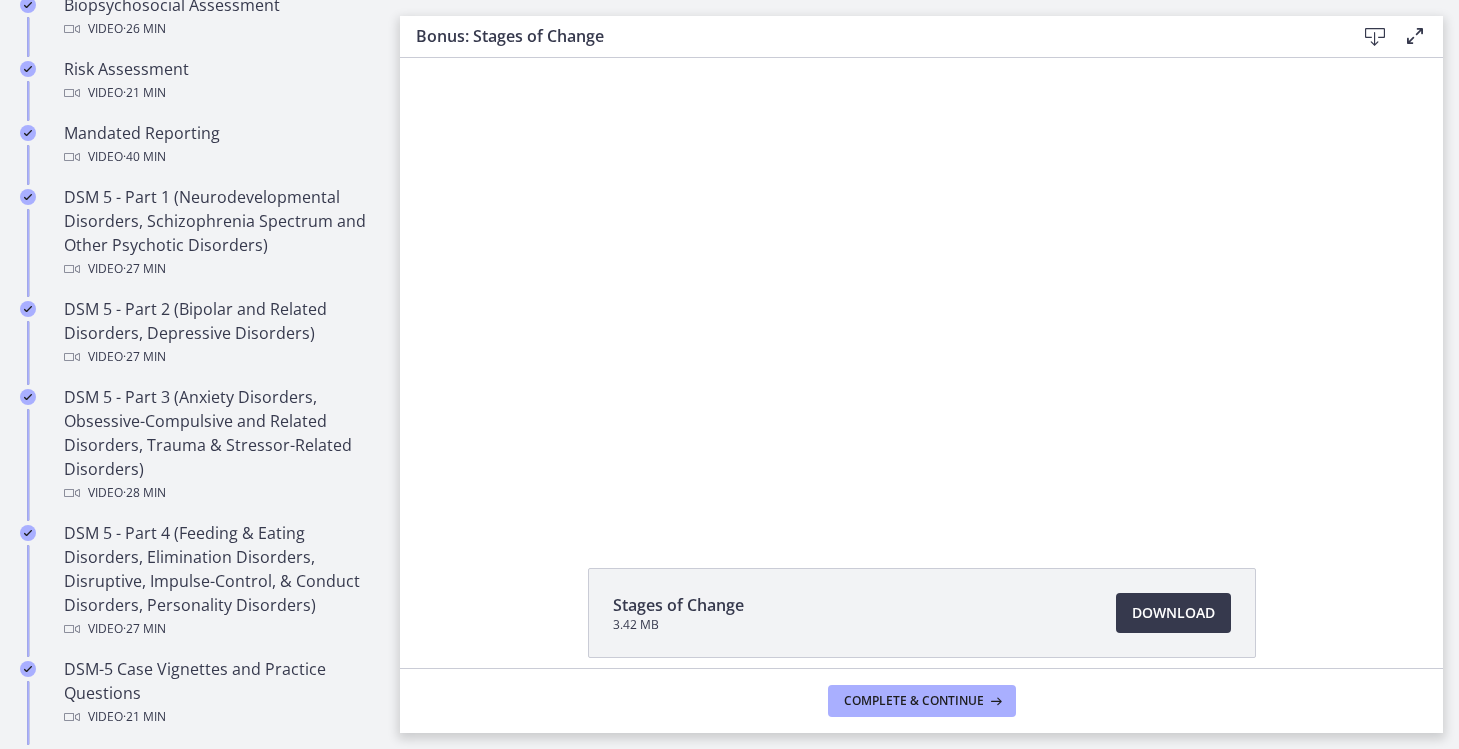 scroll, scrollTop: 820, scrollLeft: 0, axis: vertical 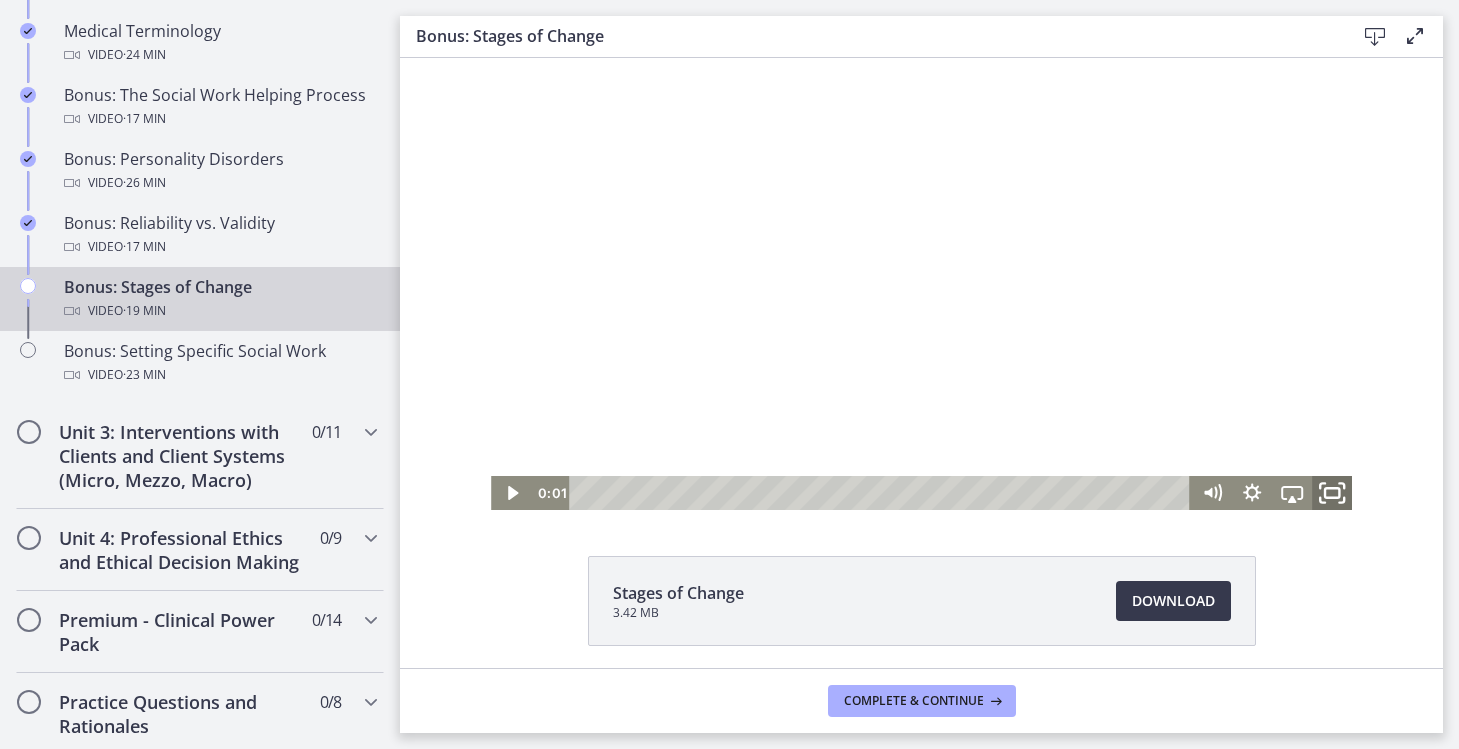 click 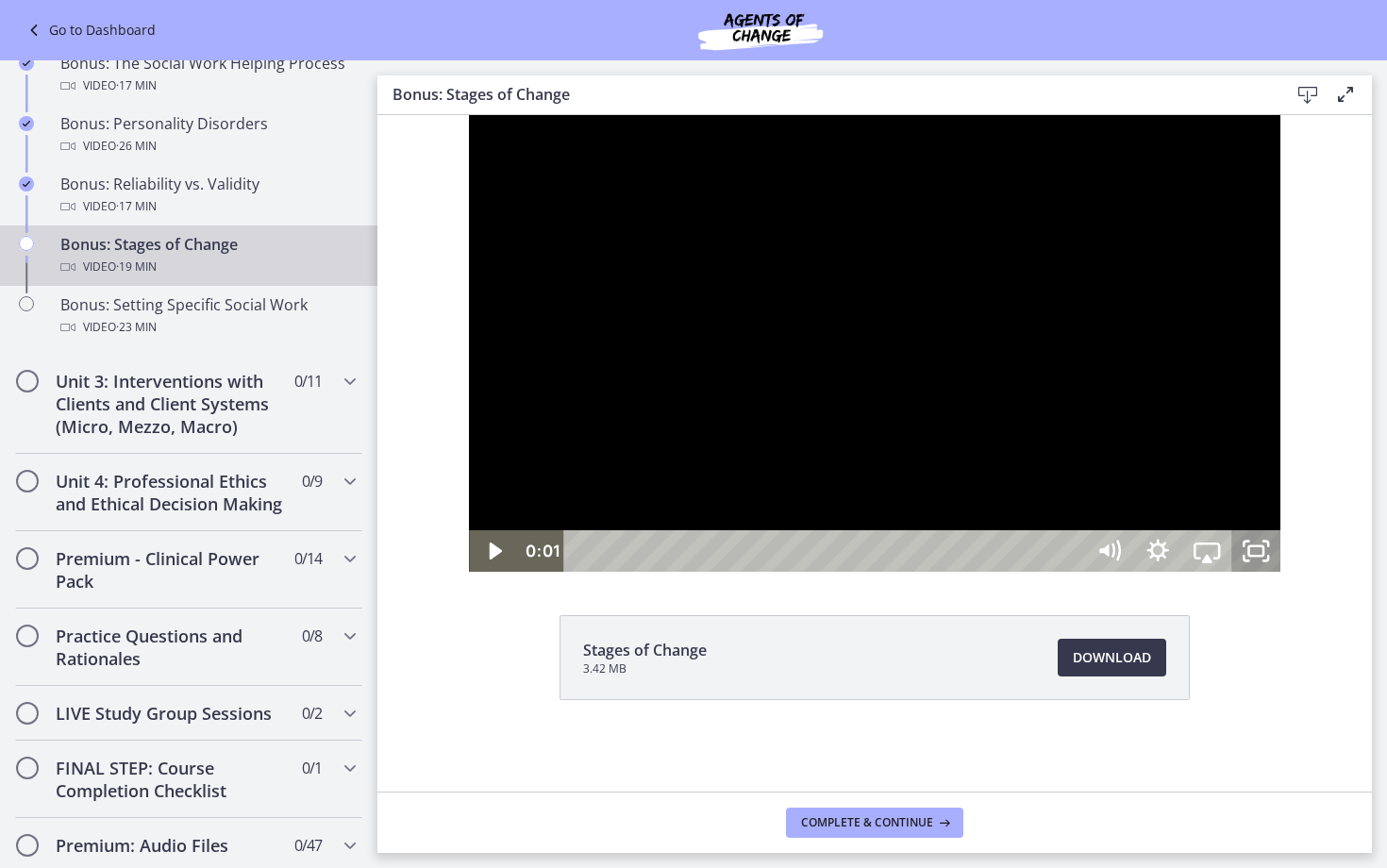 scroll, scrollTop: 0, scrollLeft: 0, axis: both 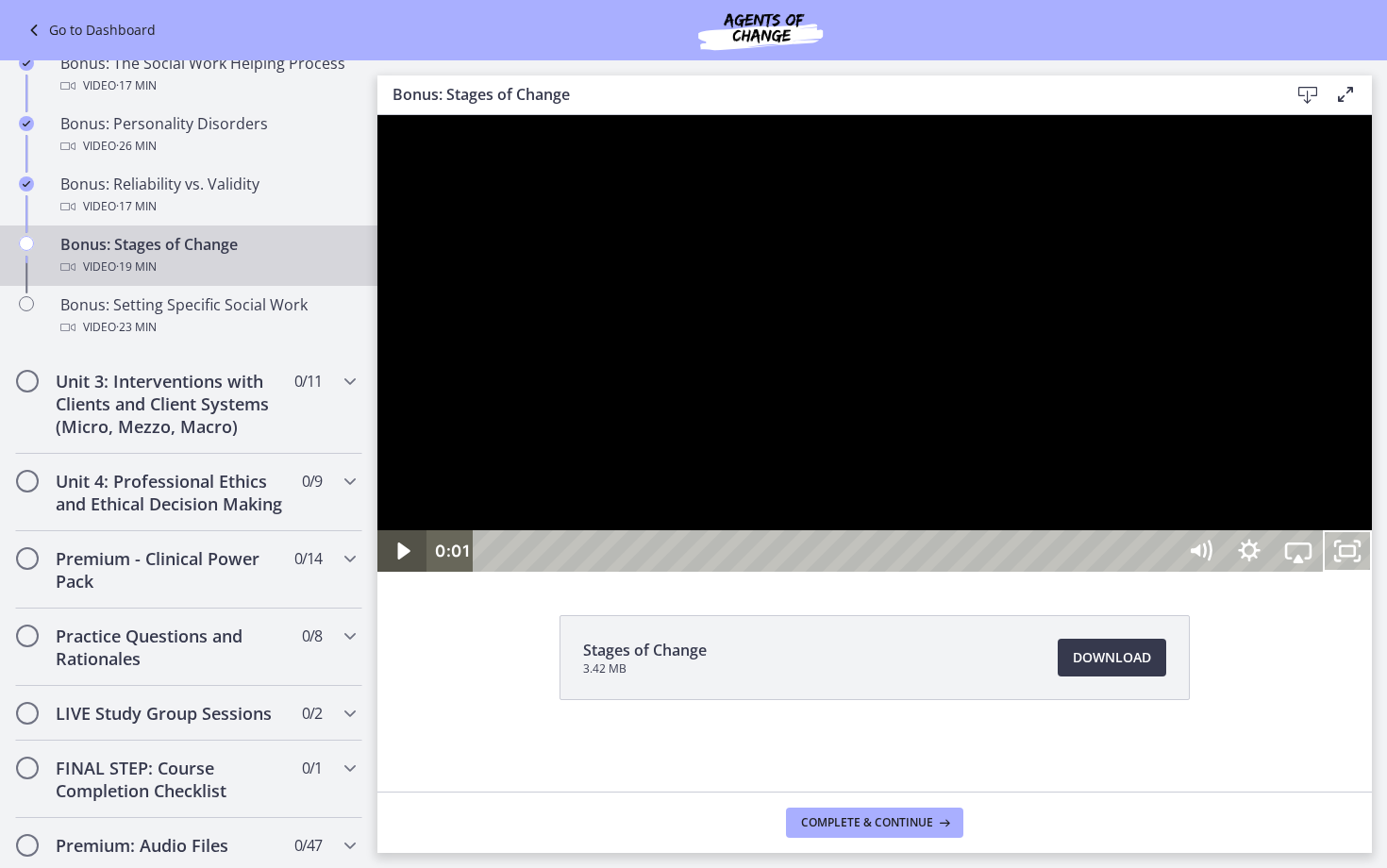 click 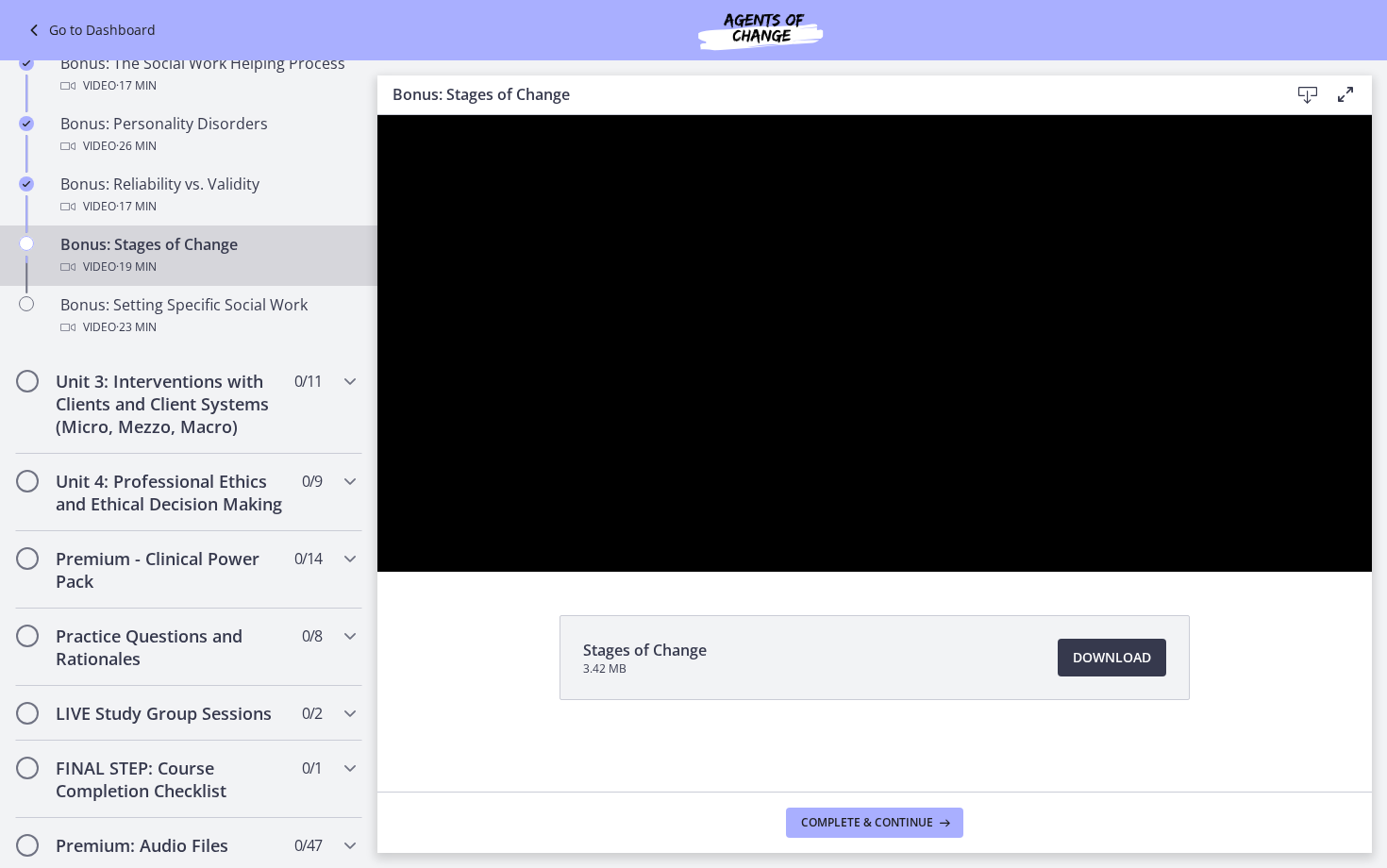 click at bounding box center [875, 343] 